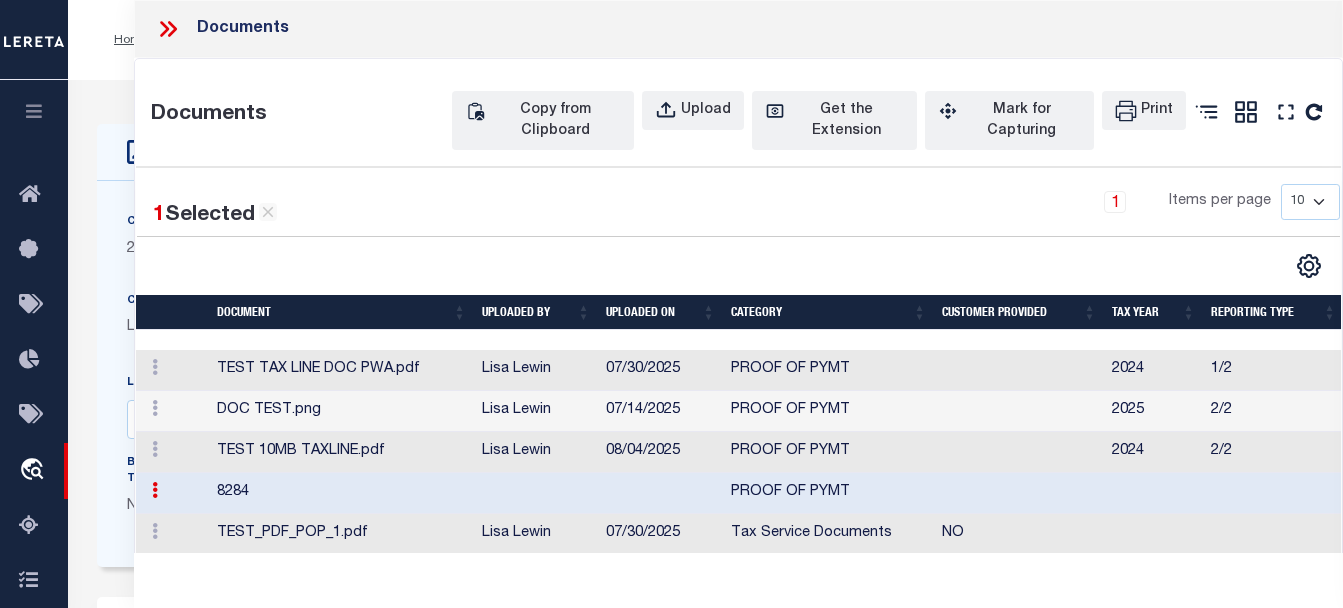 select on "10" 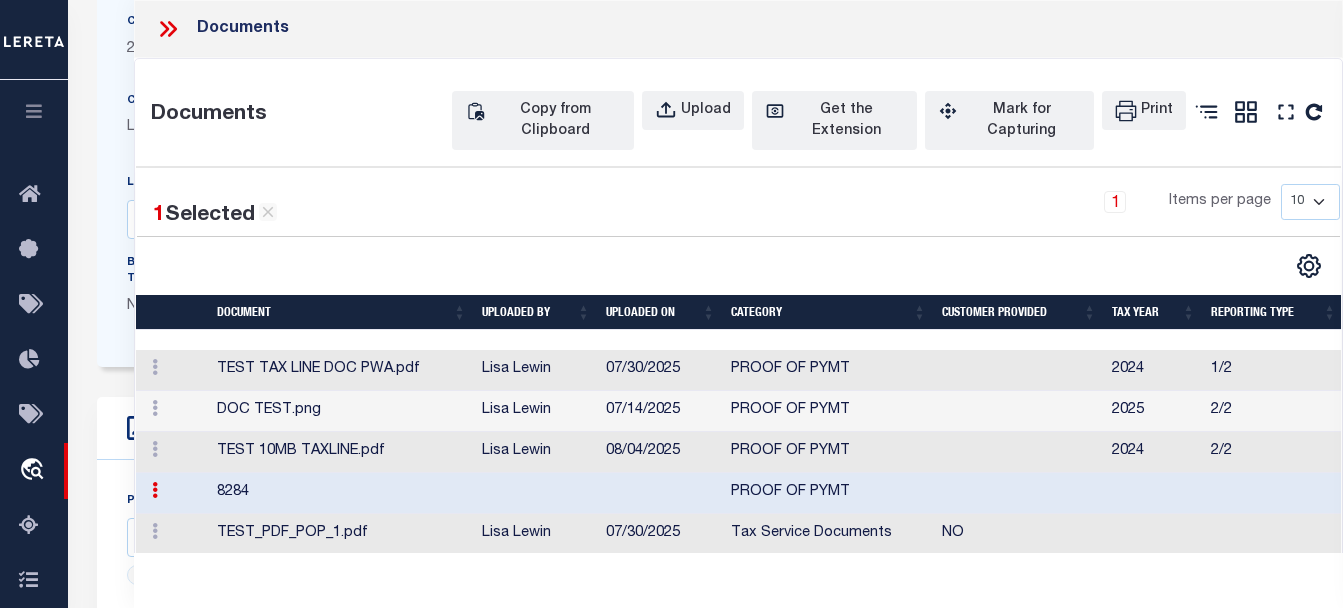 scroll, scrollTop: 200, scrollLeft: 0, axis: vertical 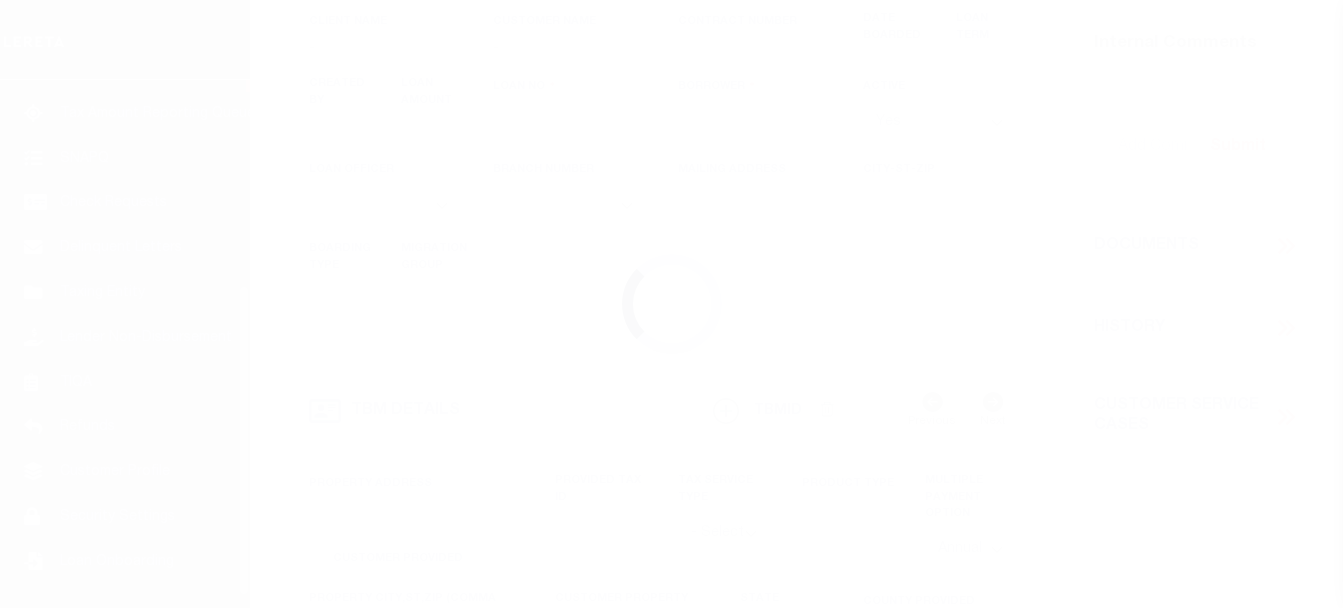 type on "LLEW-T0006" 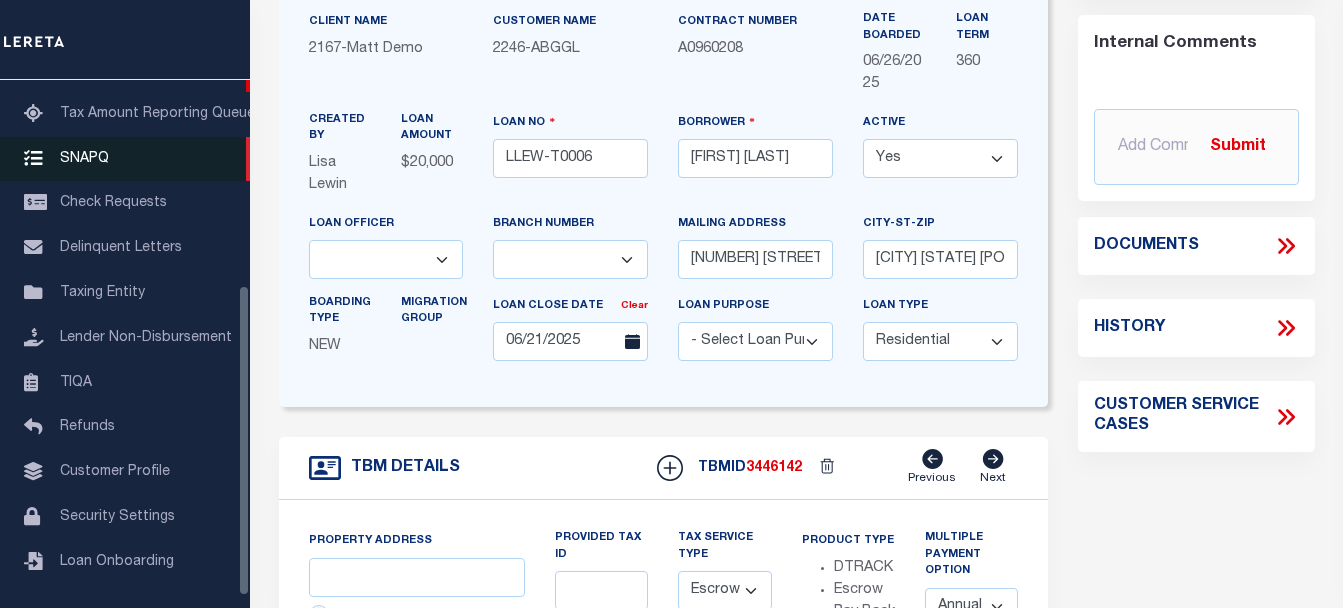 scroll, scrollTop: 0, scrollLeft: 0, axis: both 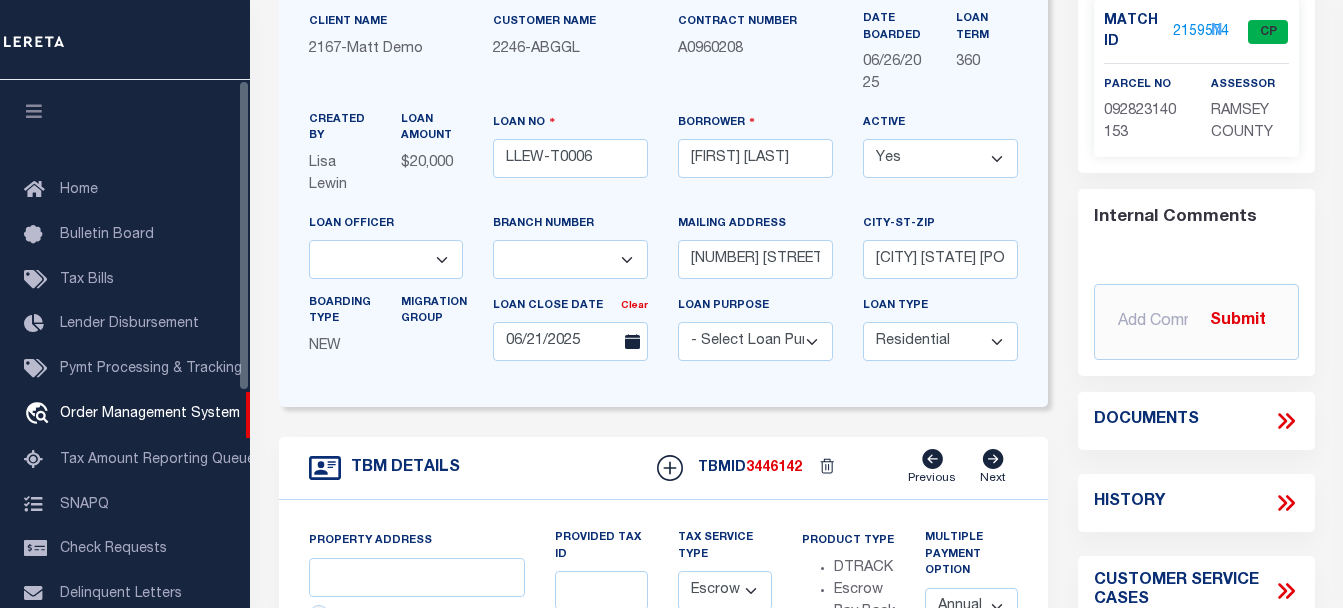 click at bounding box center [34, 111] 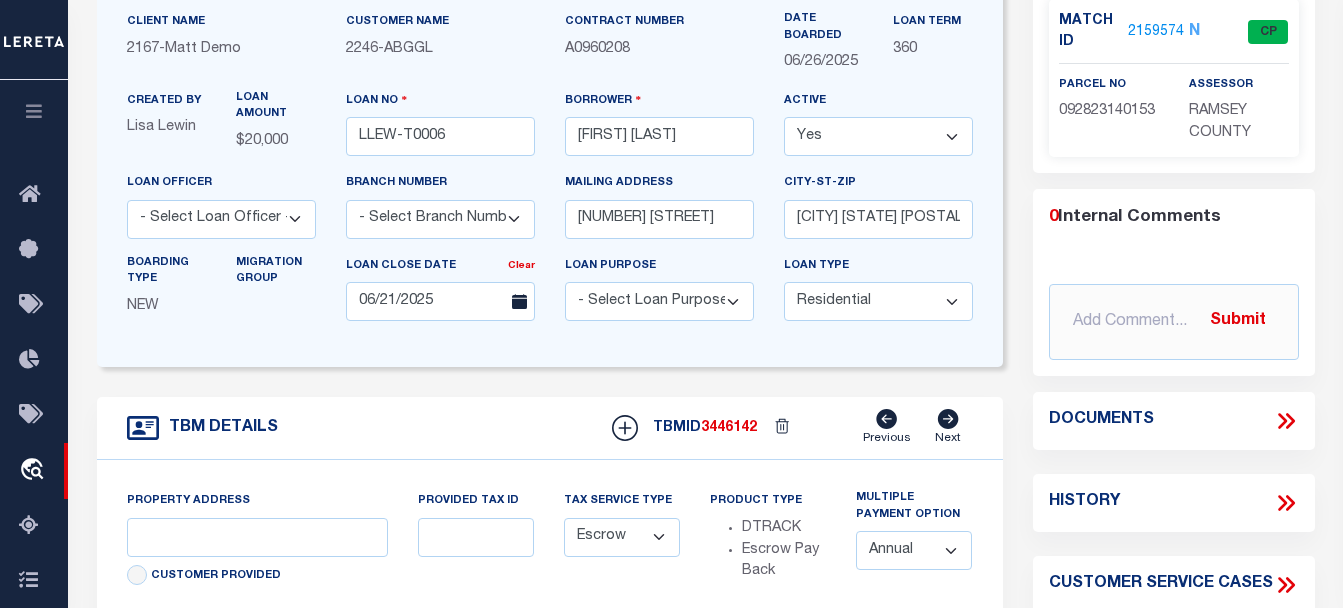 type on "[NUMBER] [STREET]" 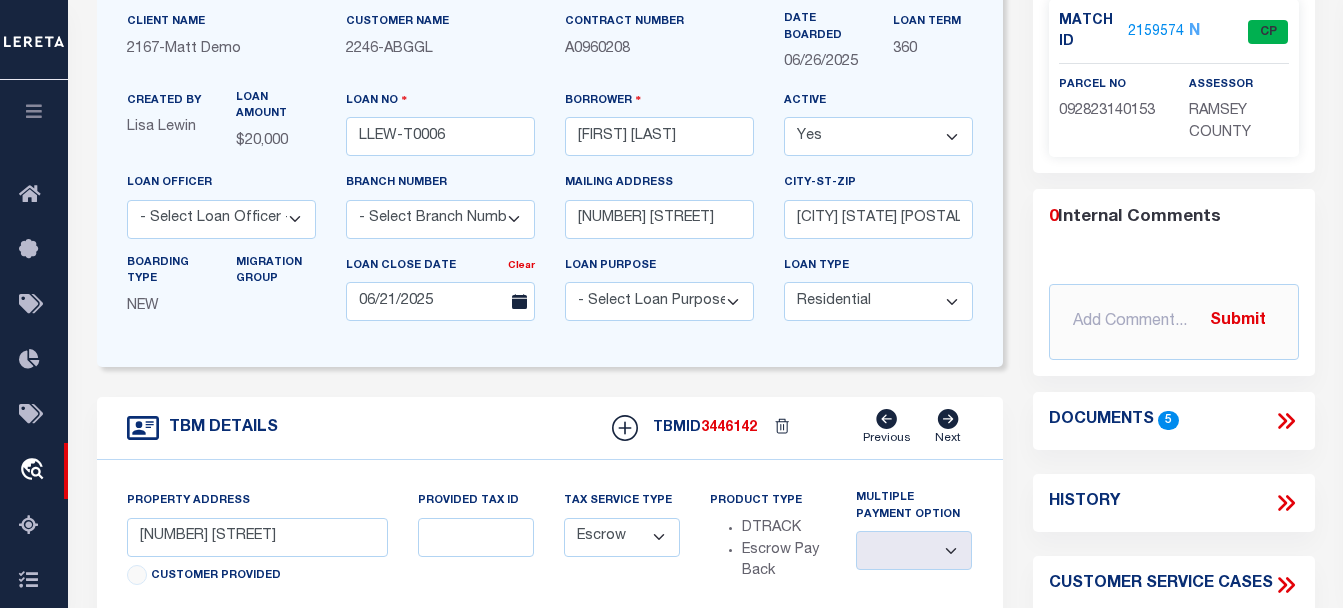 click 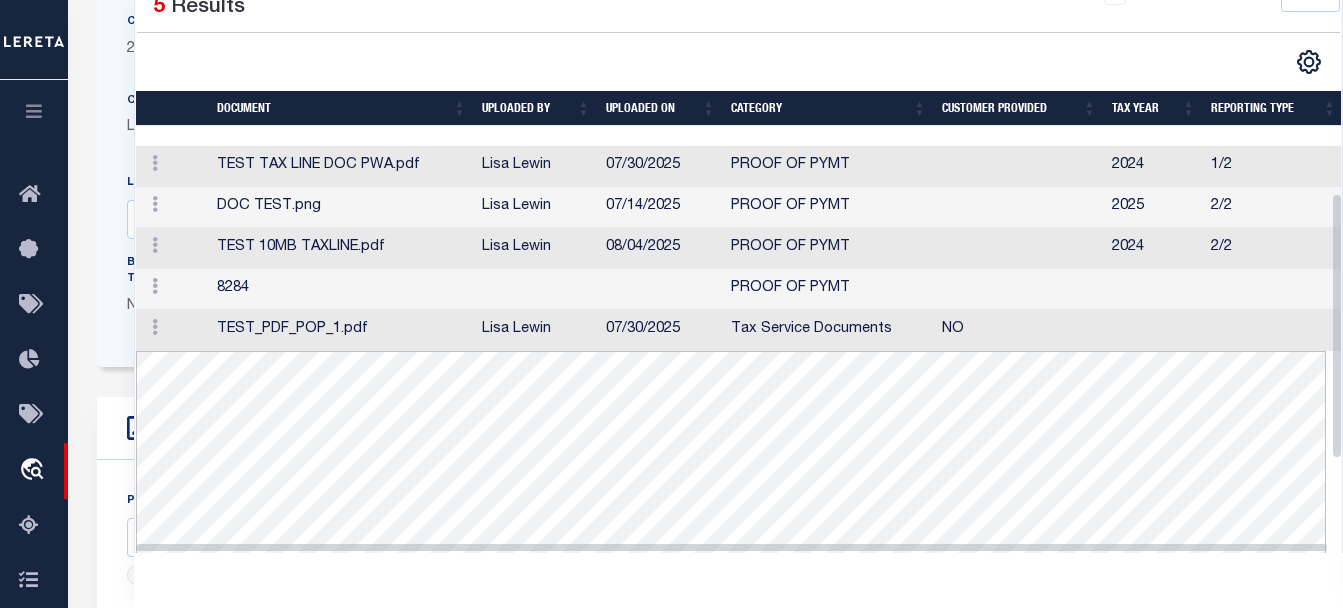 scroll, scrollTop: 500, scrollLeft: 0, axis: vertical 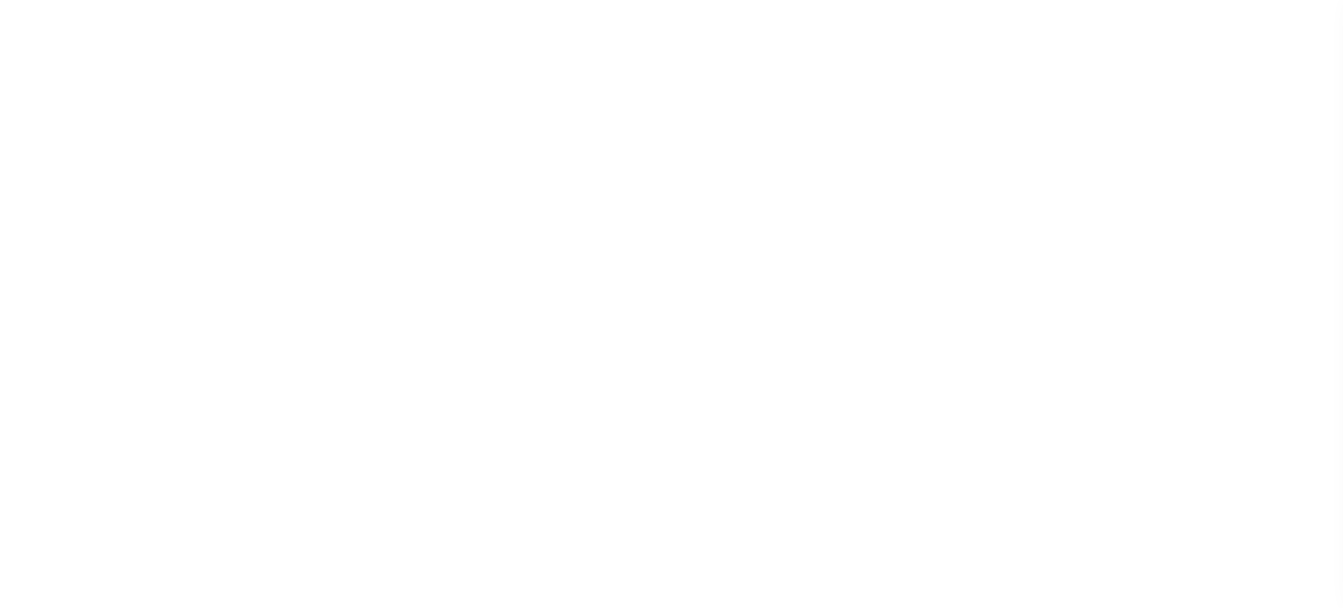select on "10" 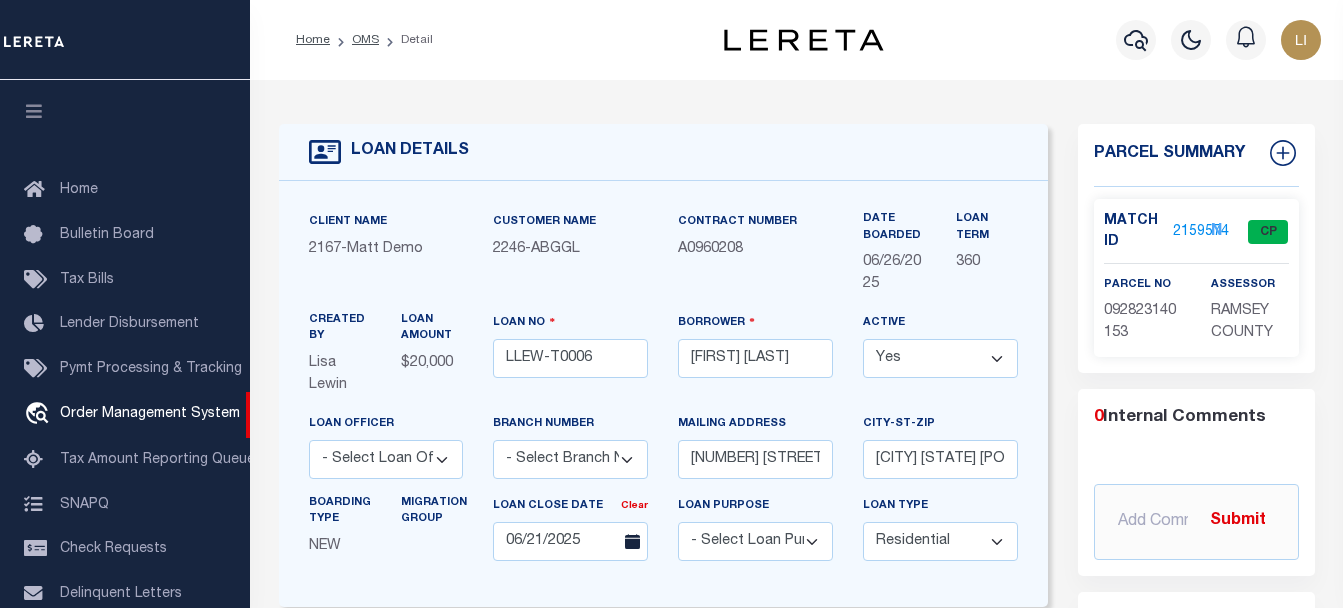 type on "[NUMBER] [STREET]" 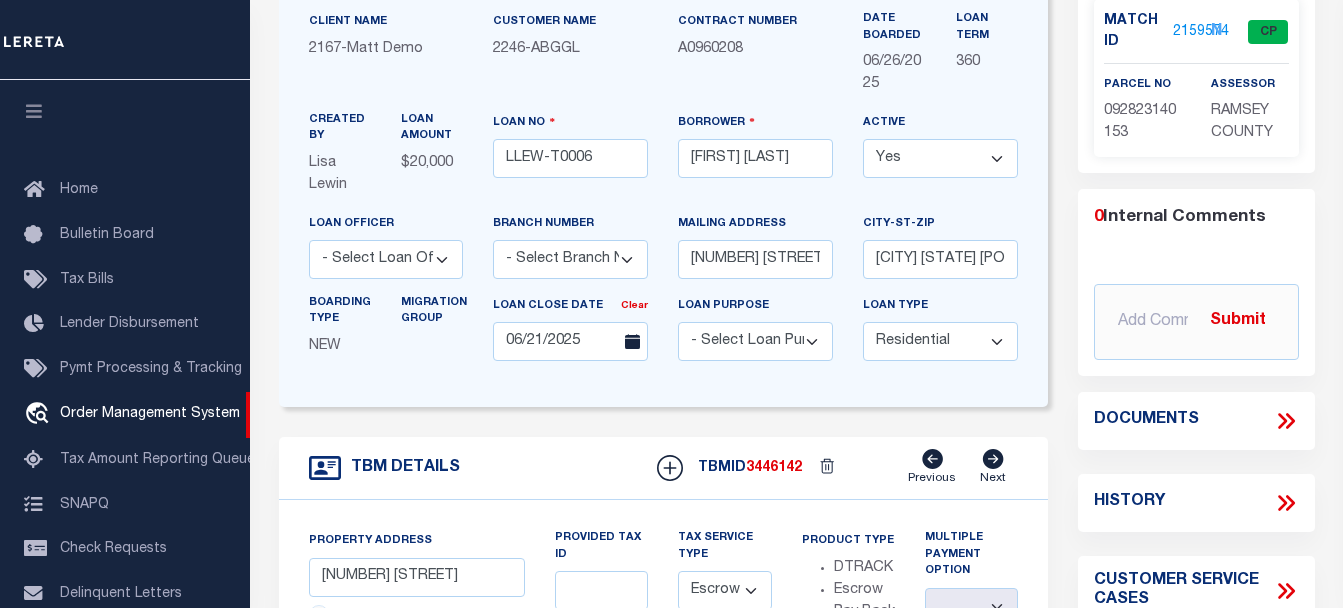 scroll, scrollTop: 343, scrollLeft: 0, axis: vertical 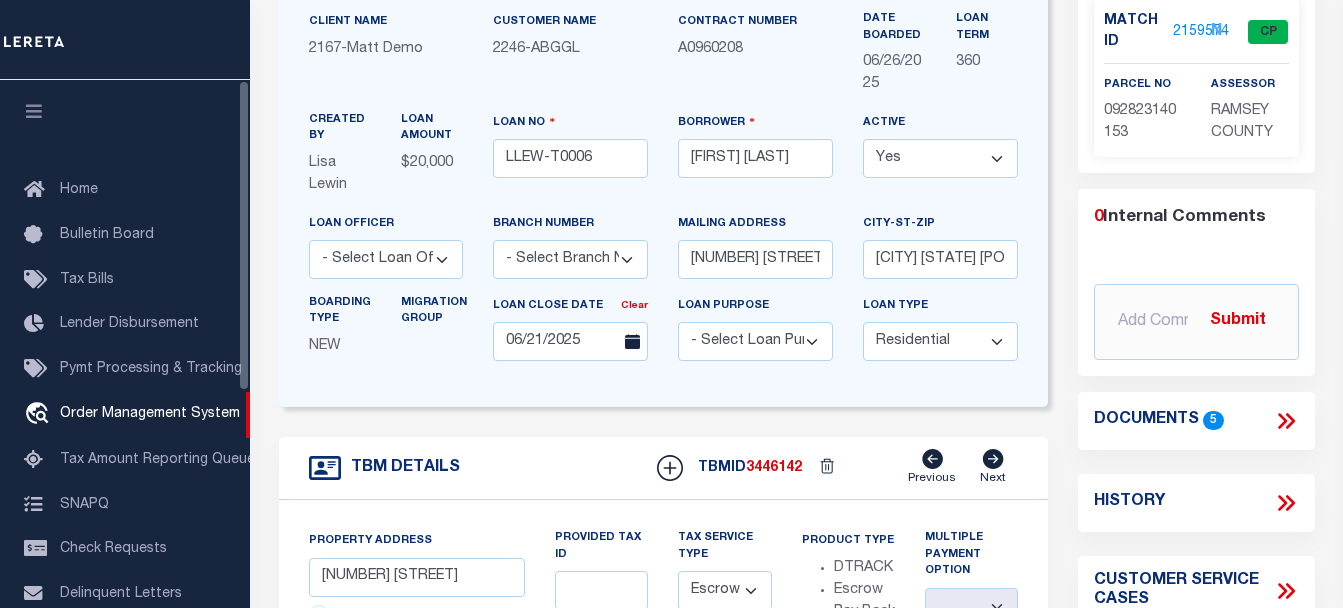 click at bounding box center [34, 111] 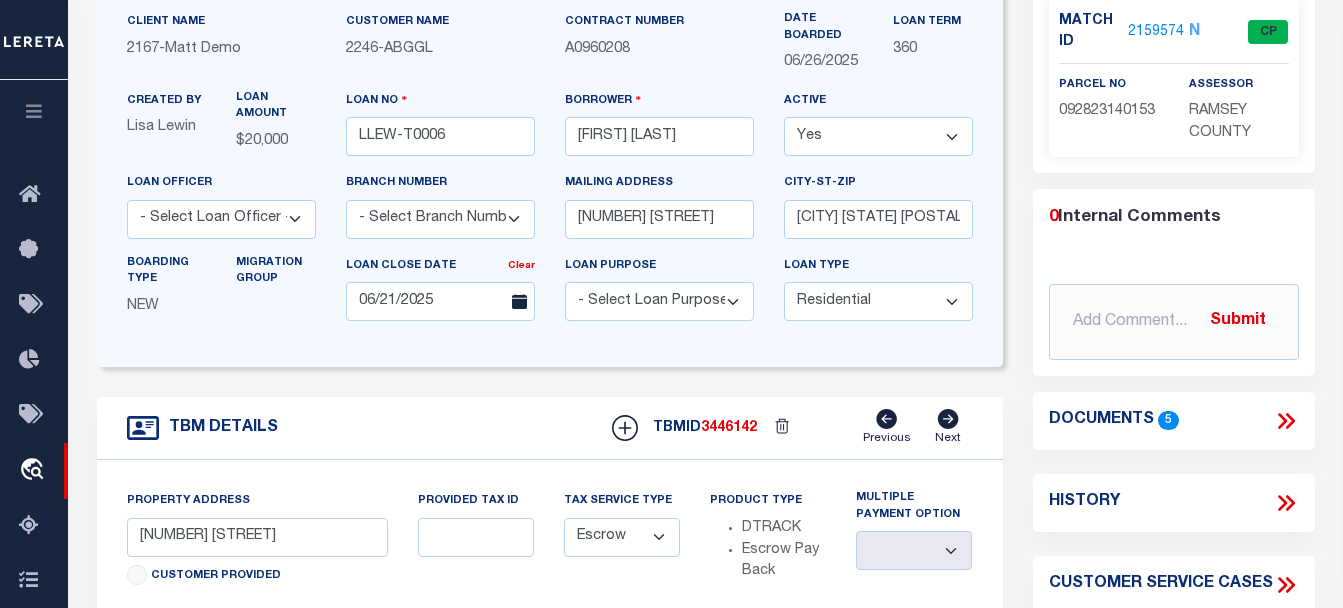 click 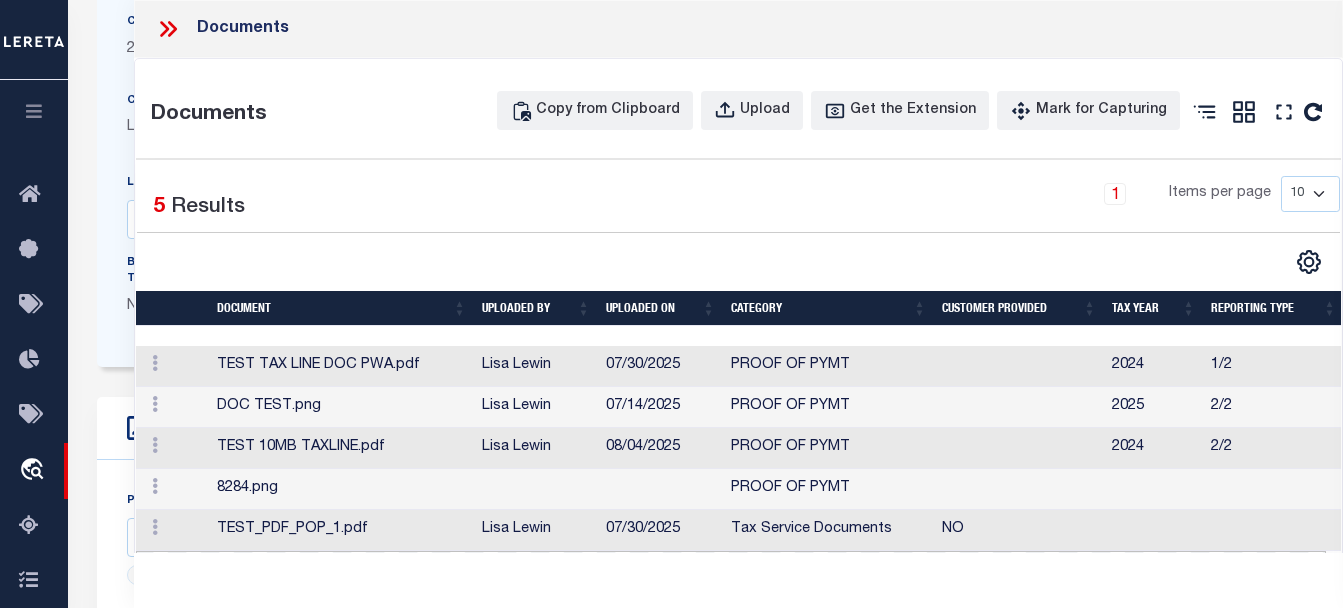 click on "8284.png" at bounding box center [341, 489] 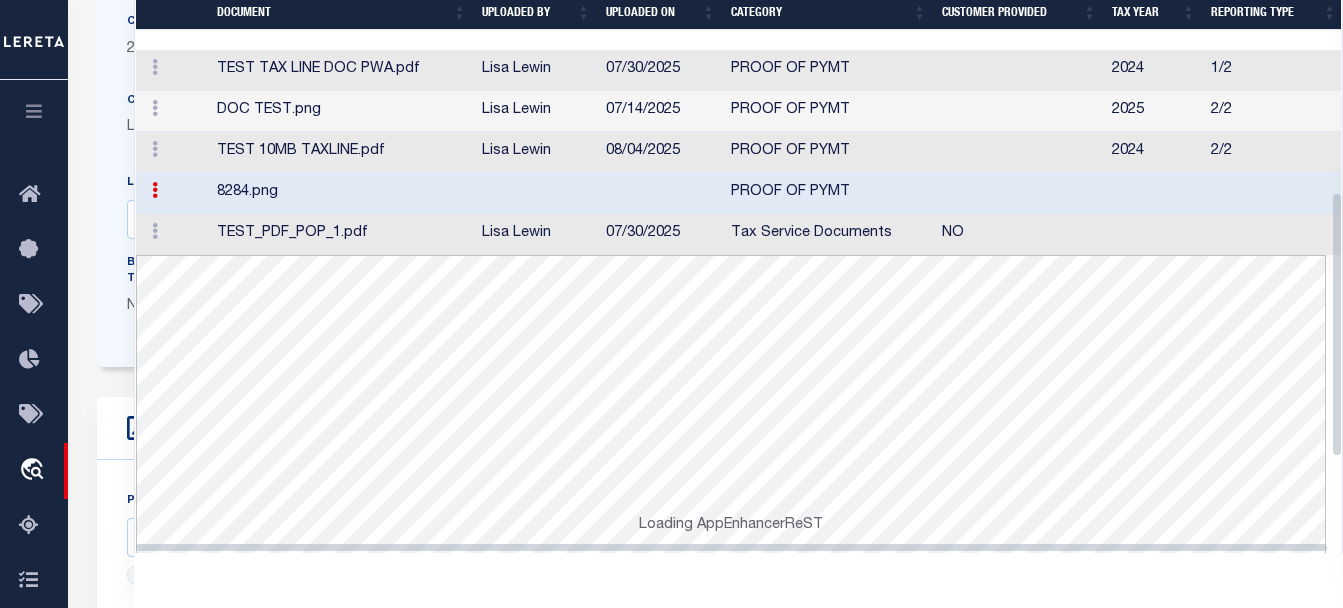 scroll, scrollTop: 400, scrollLeft: 0, axis: vertical 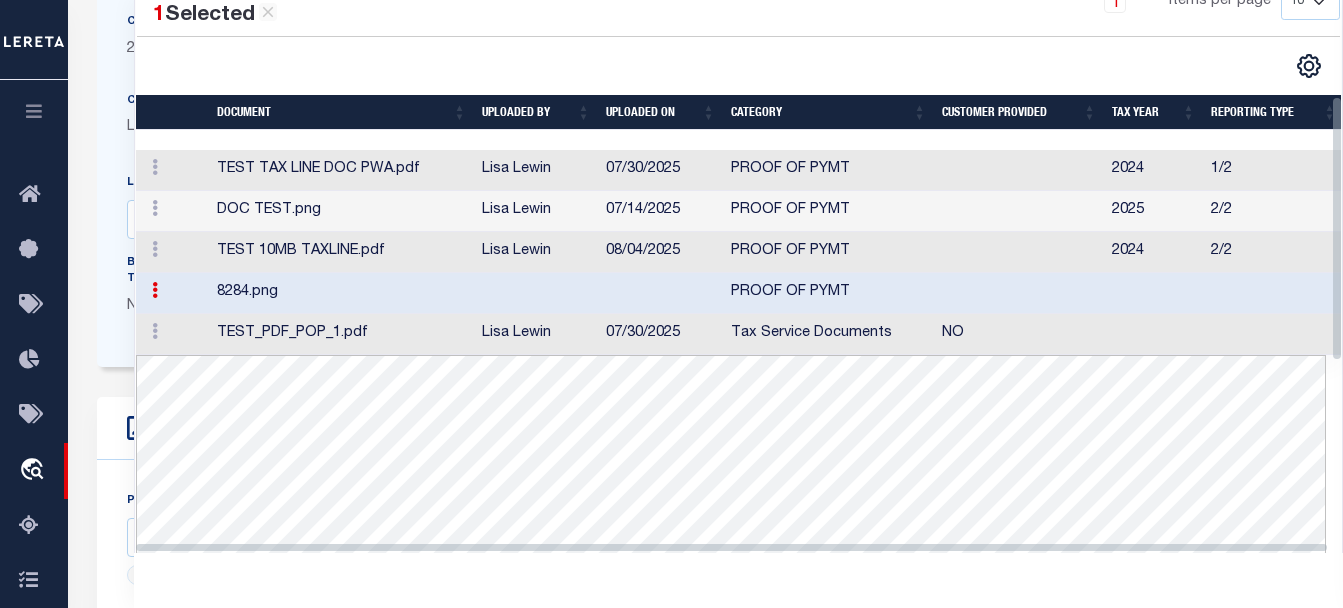 click on "TEST 10MB TAXLINE.pdf" at bounding box center [341, 252] 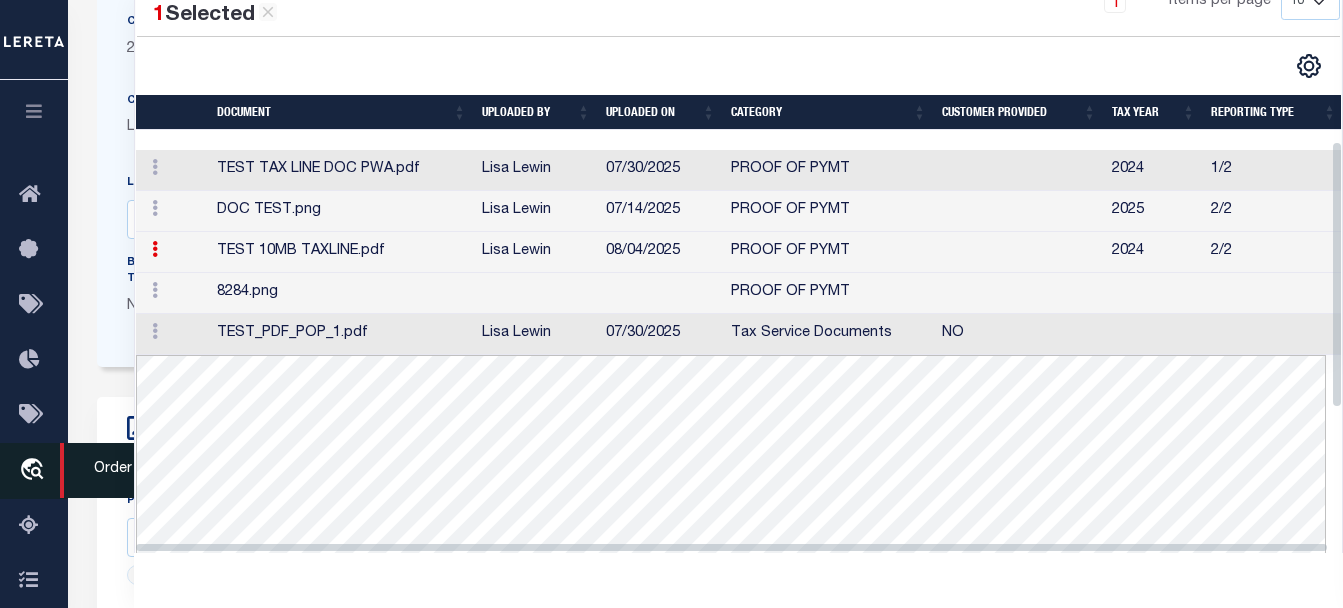 scroll, scrollTop: 392, scrollLeft: 0, axis: vertical 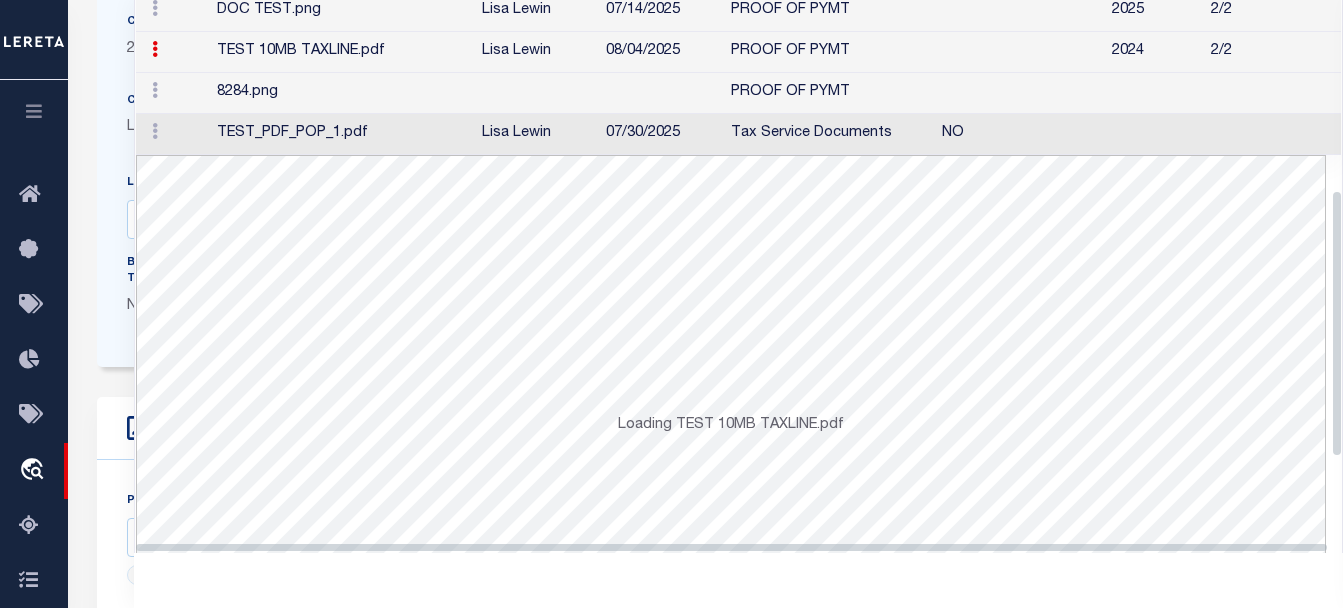 click on "8284.png" at bounding box center [341, 93] 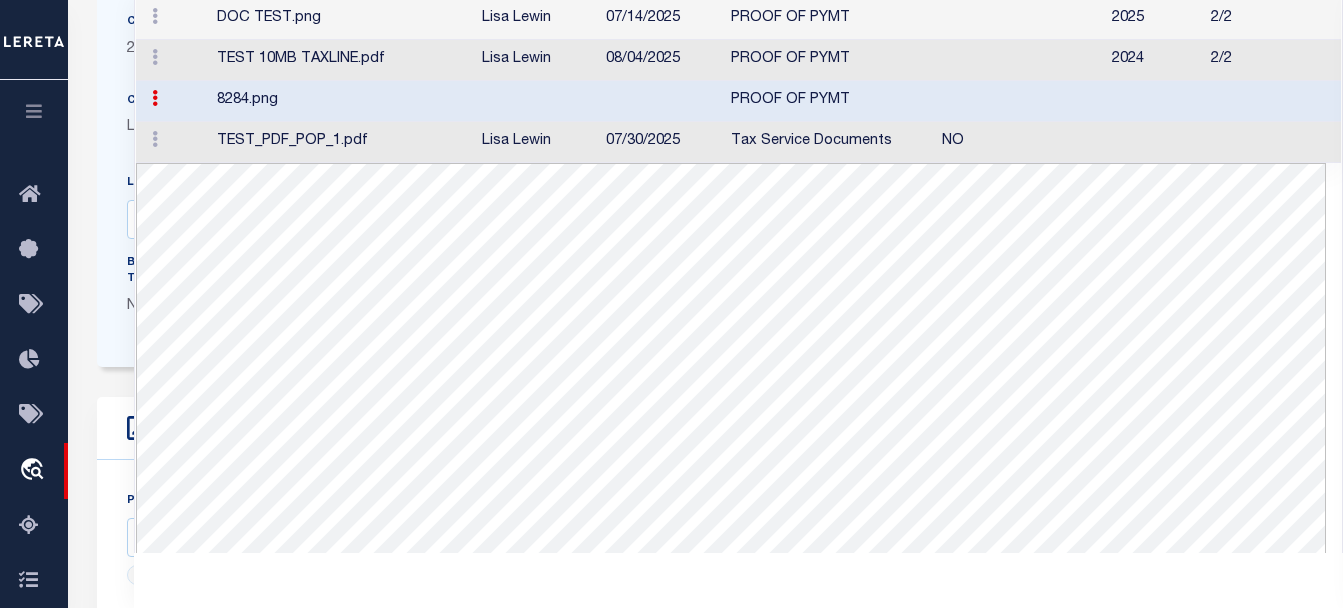 click on "TEST_PDF_POP_1.pdf" at bounding box center [341, 142] 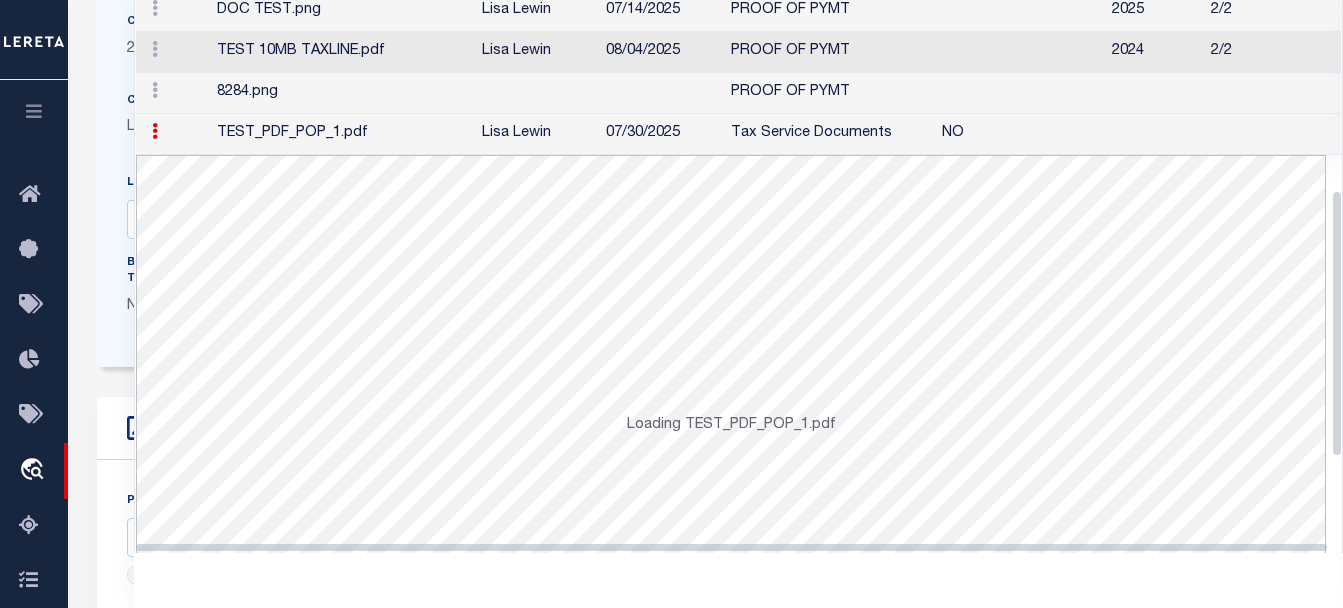 click on "DOC TEST.png" at bounding box center (341, 11) 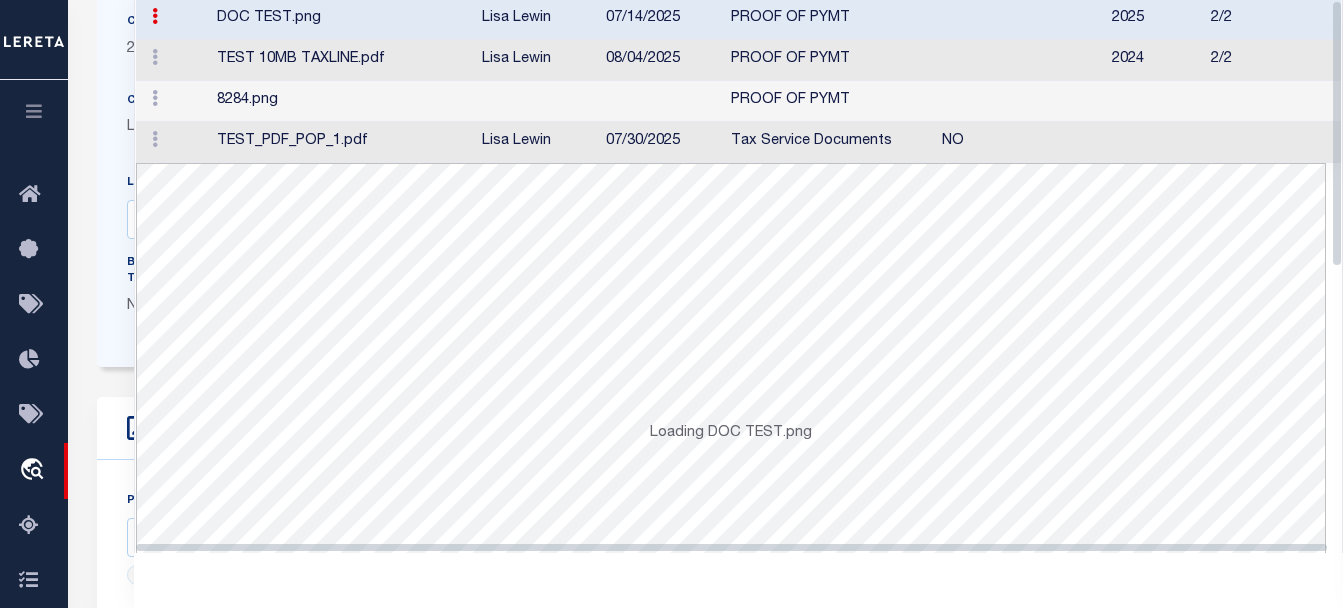 click 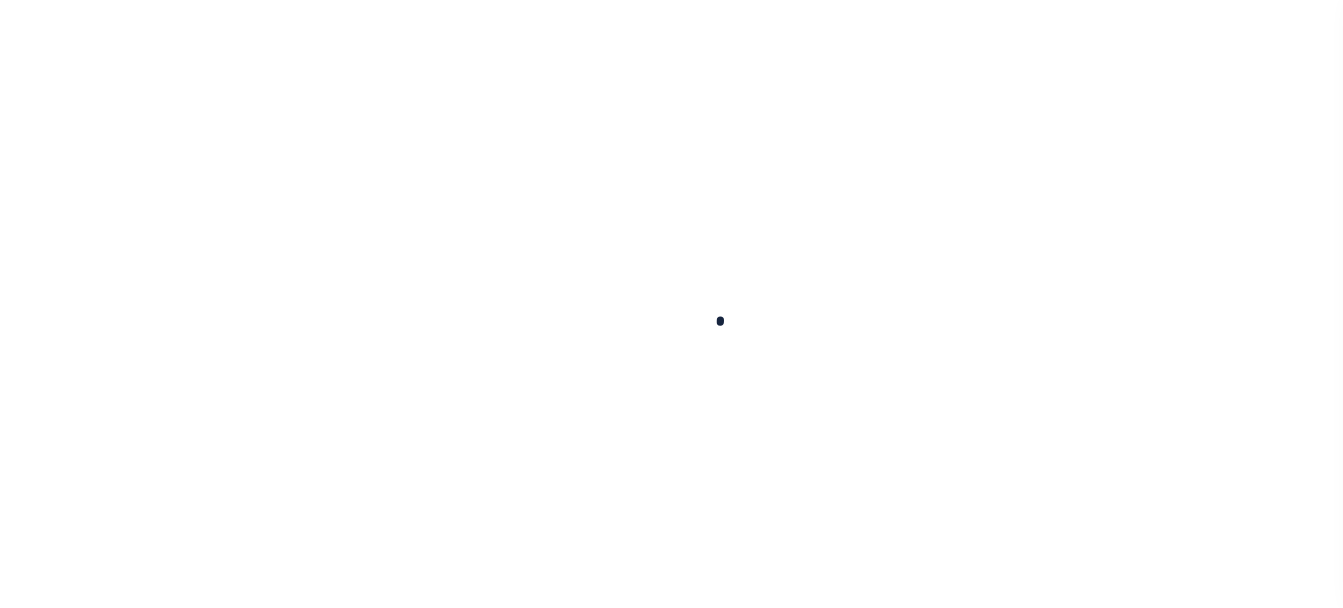 scroll, scrollTop: 0, scrollLeft: 0, axis: both 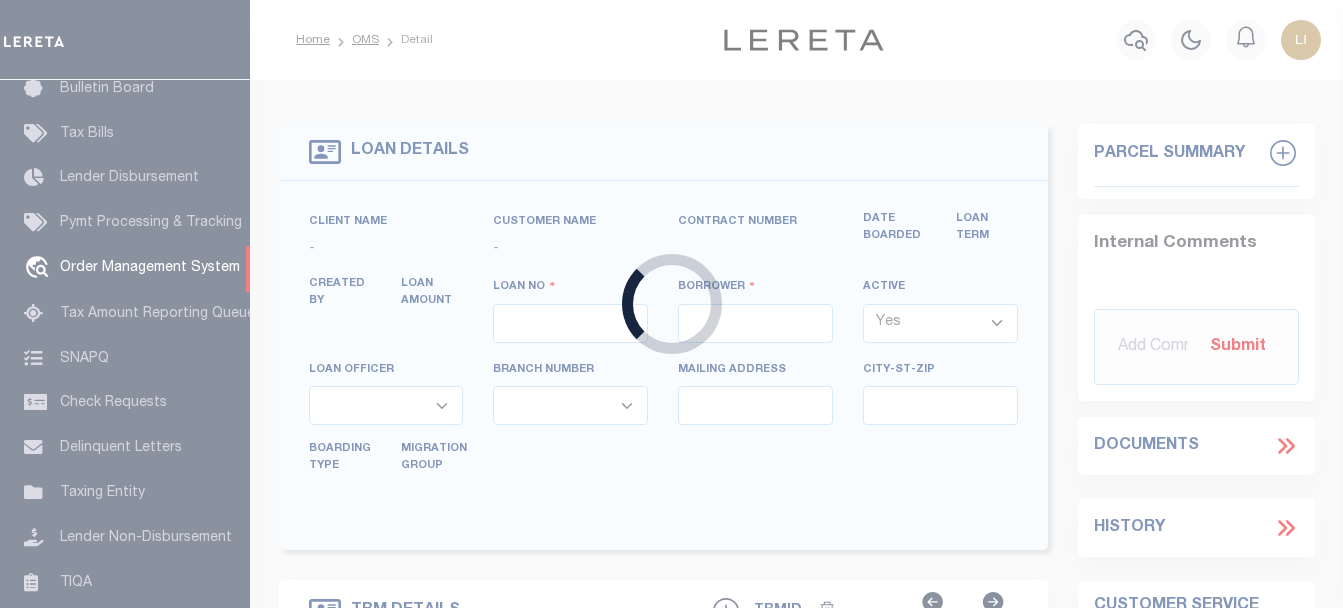 type on "LLEW-T0006" 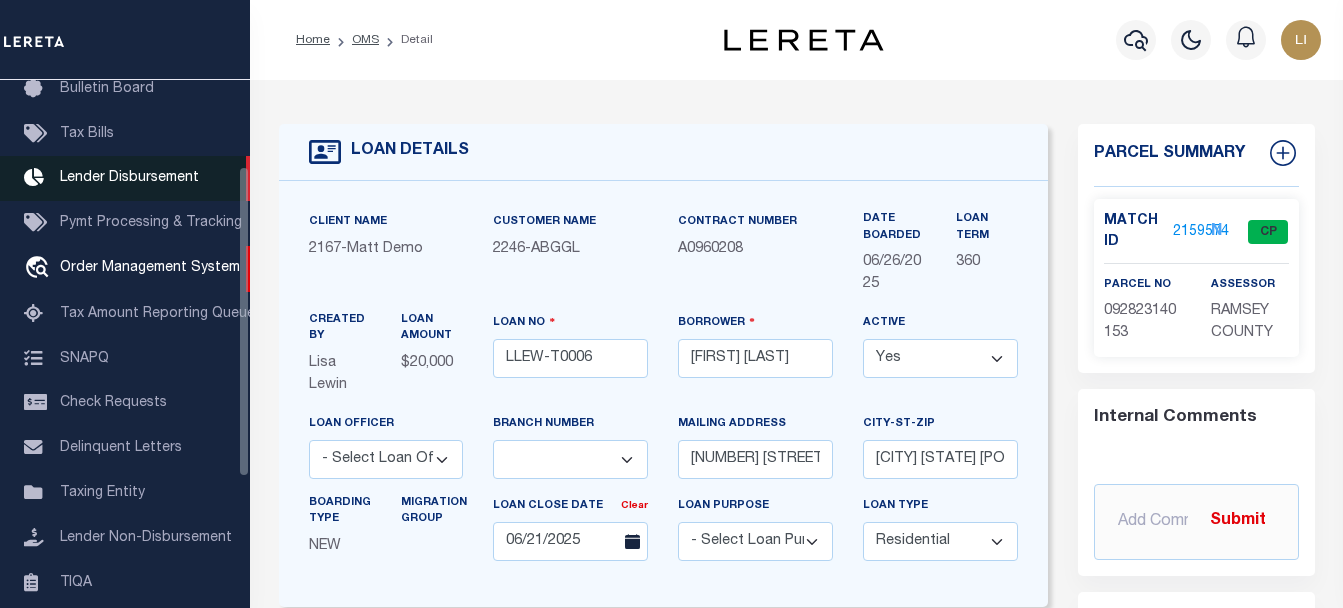 scroll, scrollTop: 0, scrollLeft: 0, axis: both 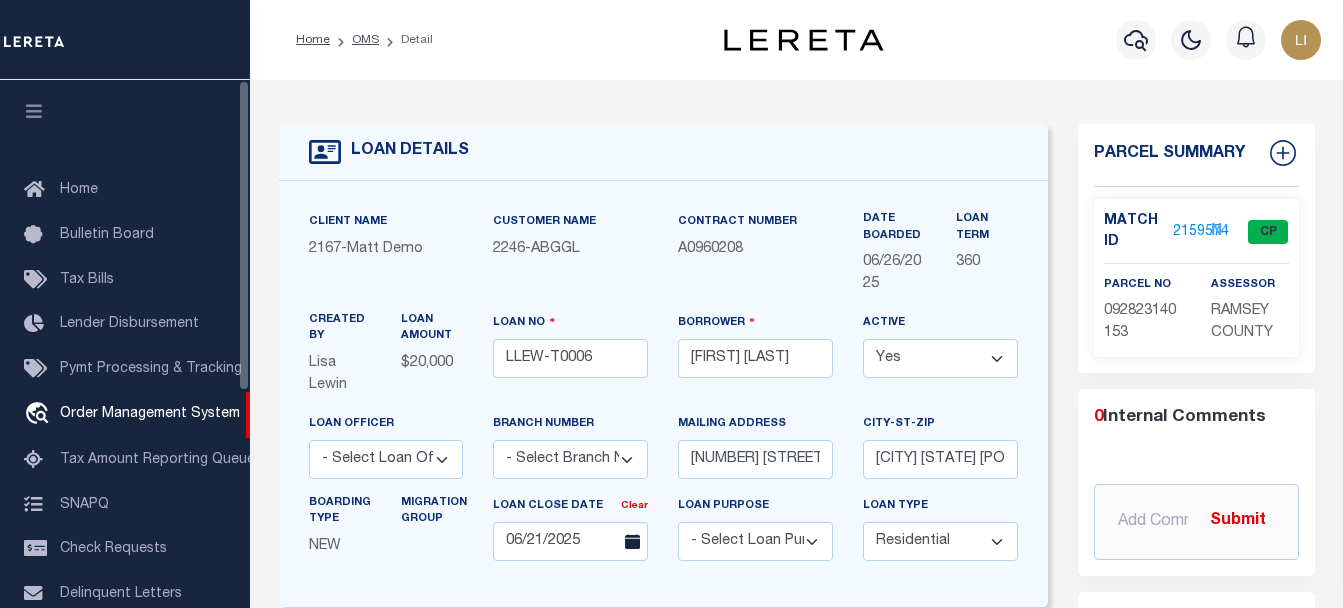 click at bounding box center (34, 111) 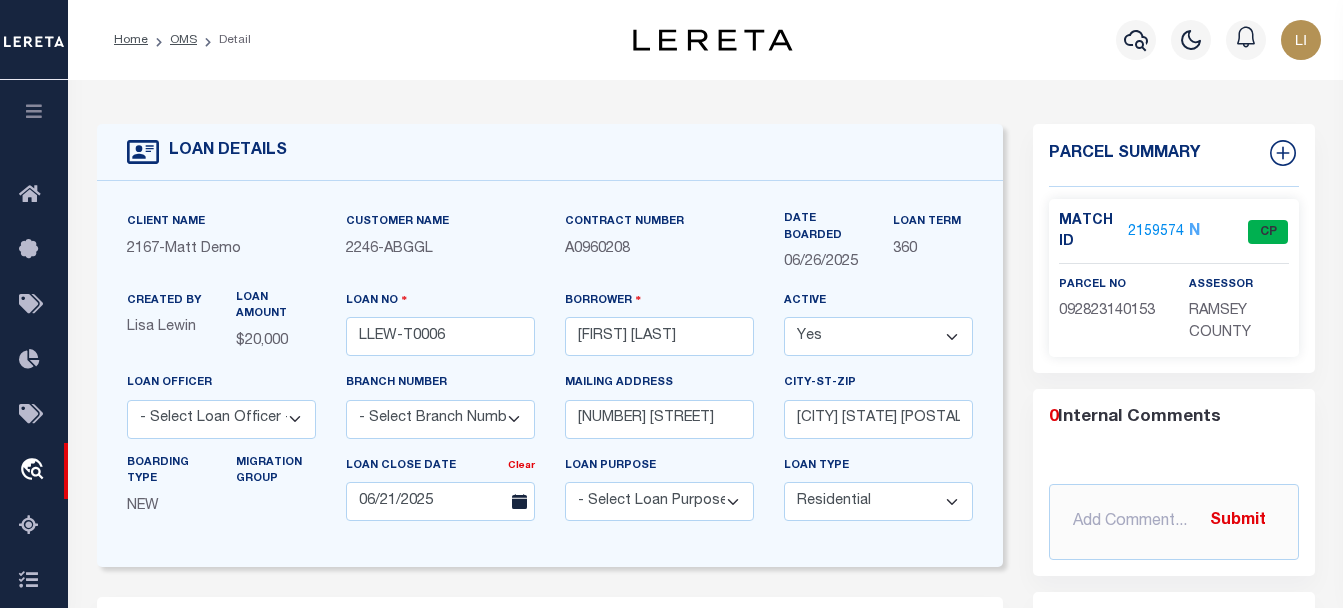 scroll, scrollTop: 300, scrollLeft: 0, axis: vertical 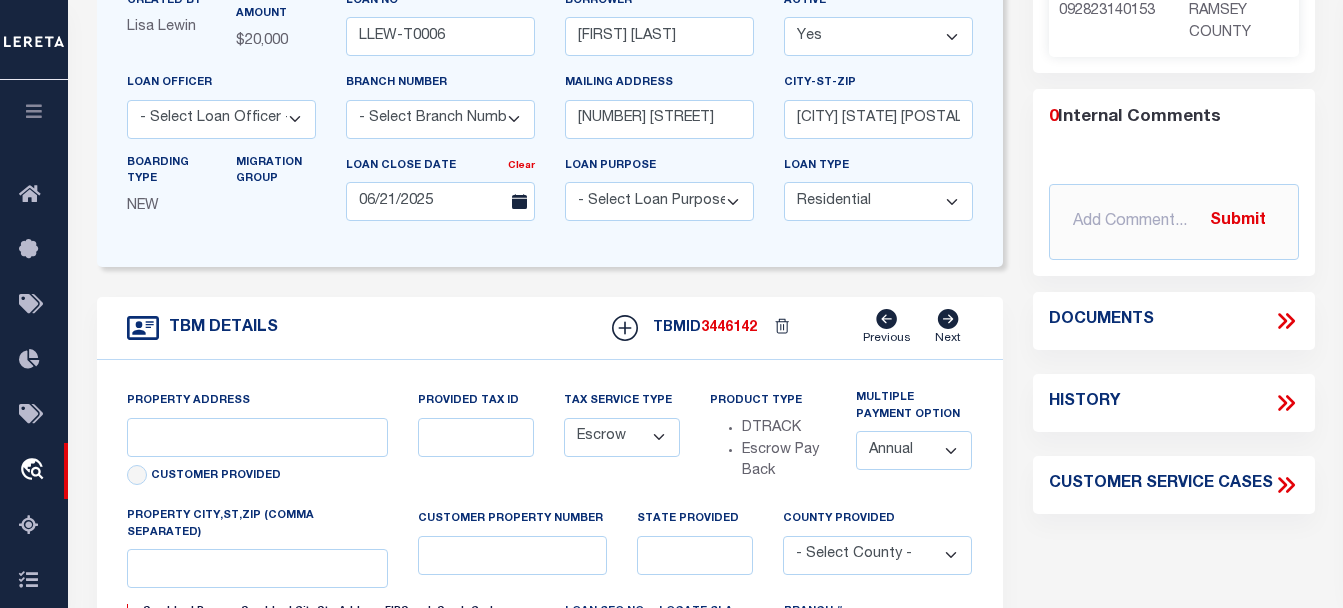 type on "[NUMBER] [STREET]" 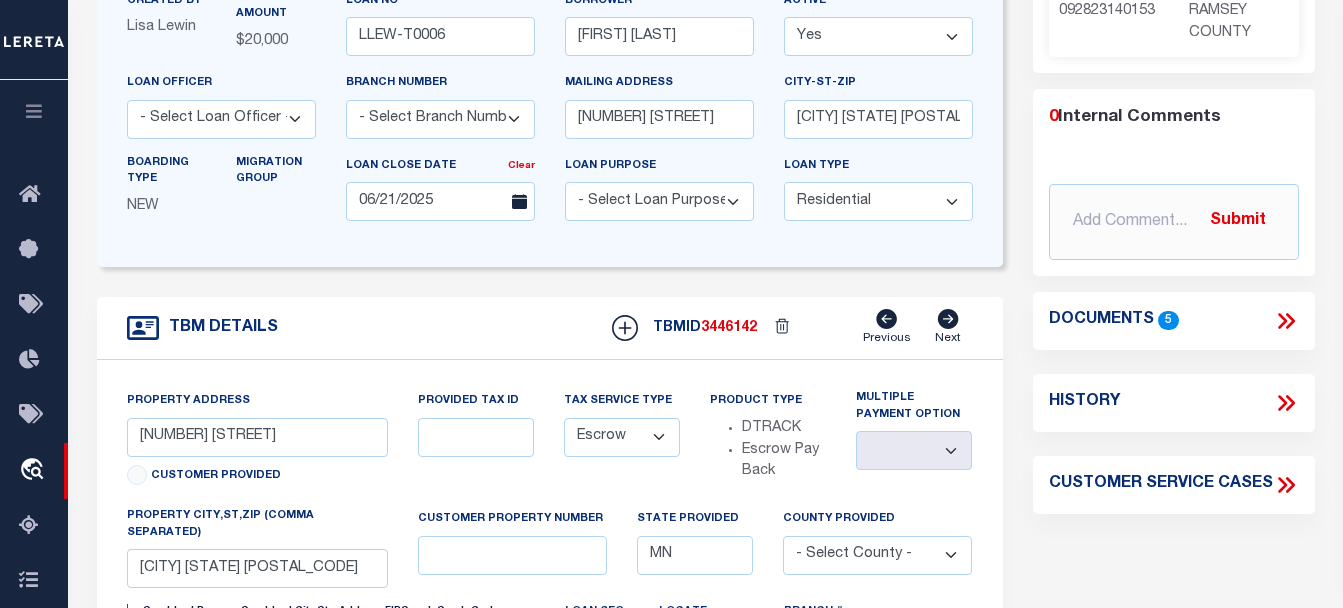 click 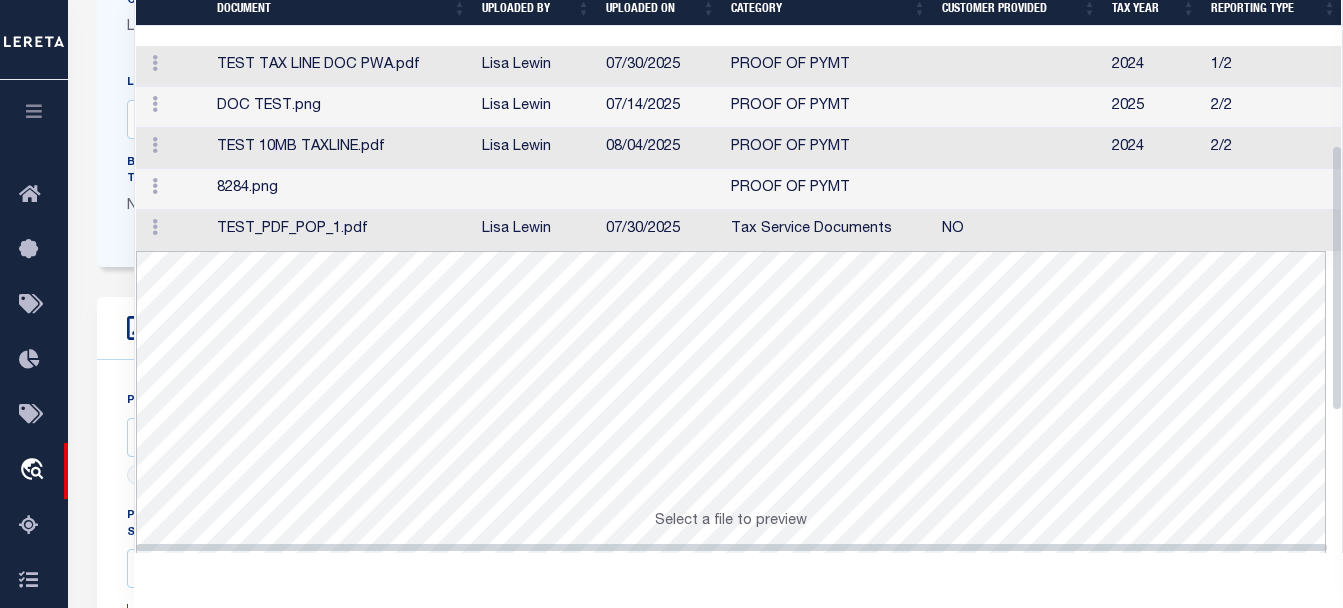 scroll, scrollTop: 400, scrollLeft: 0, axis: vertical 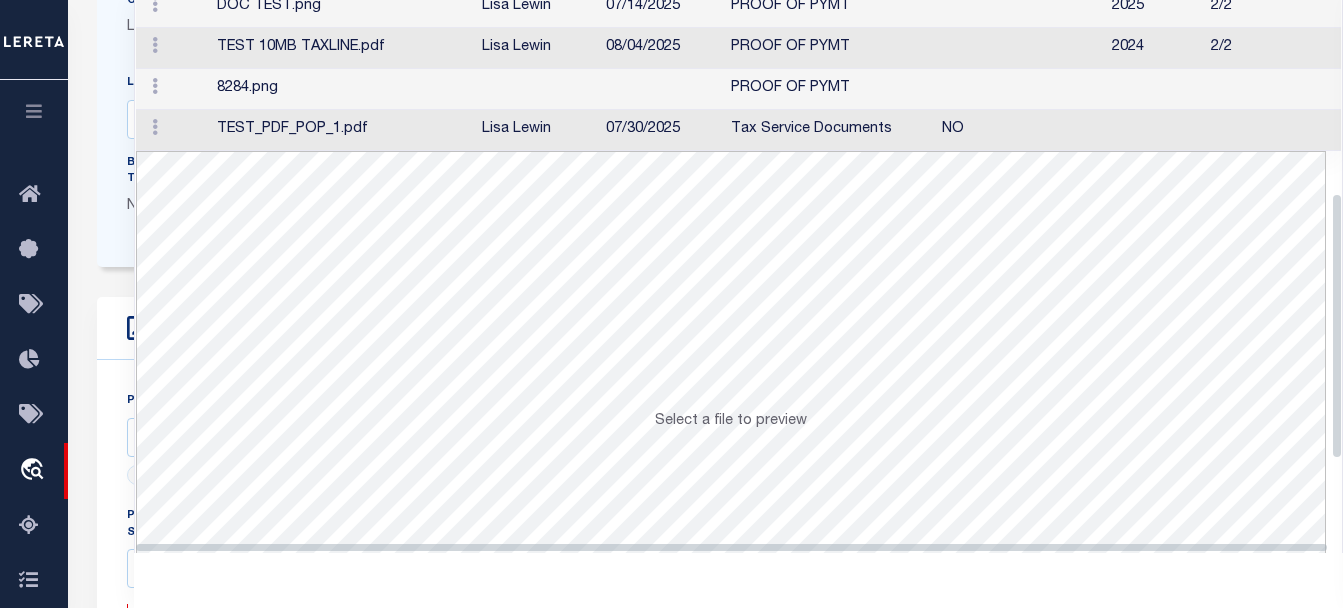 click on "TEST_PDF_POP_1.pdf" at bounding box center [341, 130] 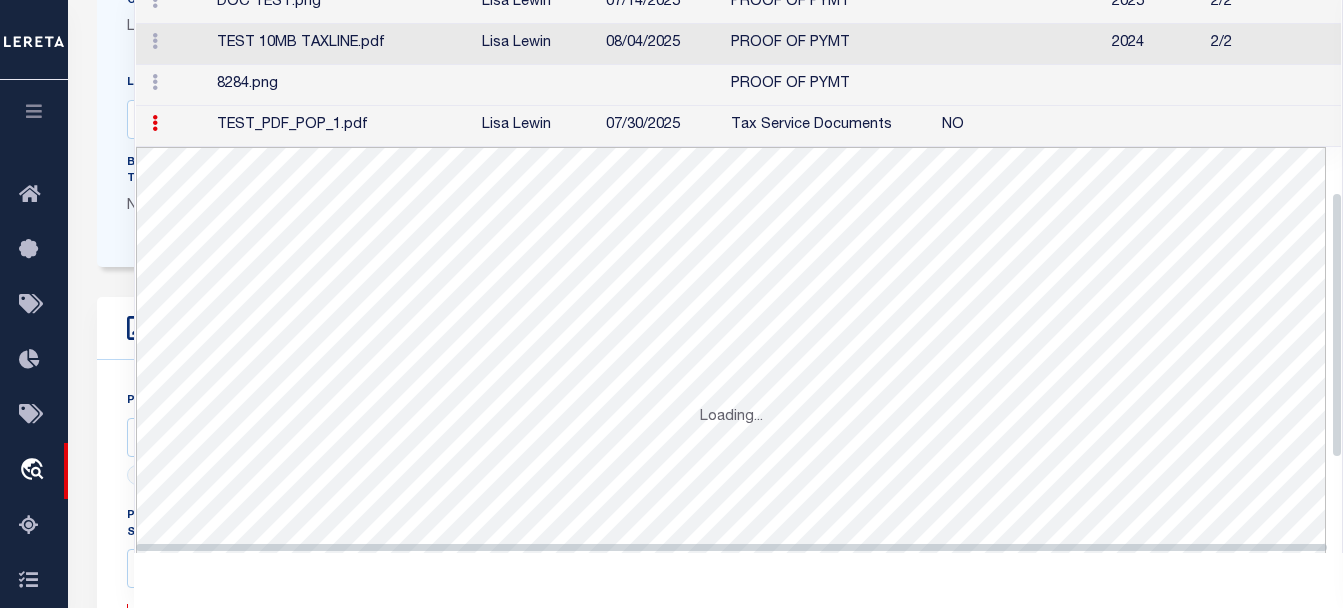 scroll, scrollTop: 396, scrollLeft: 0, axis: vertical 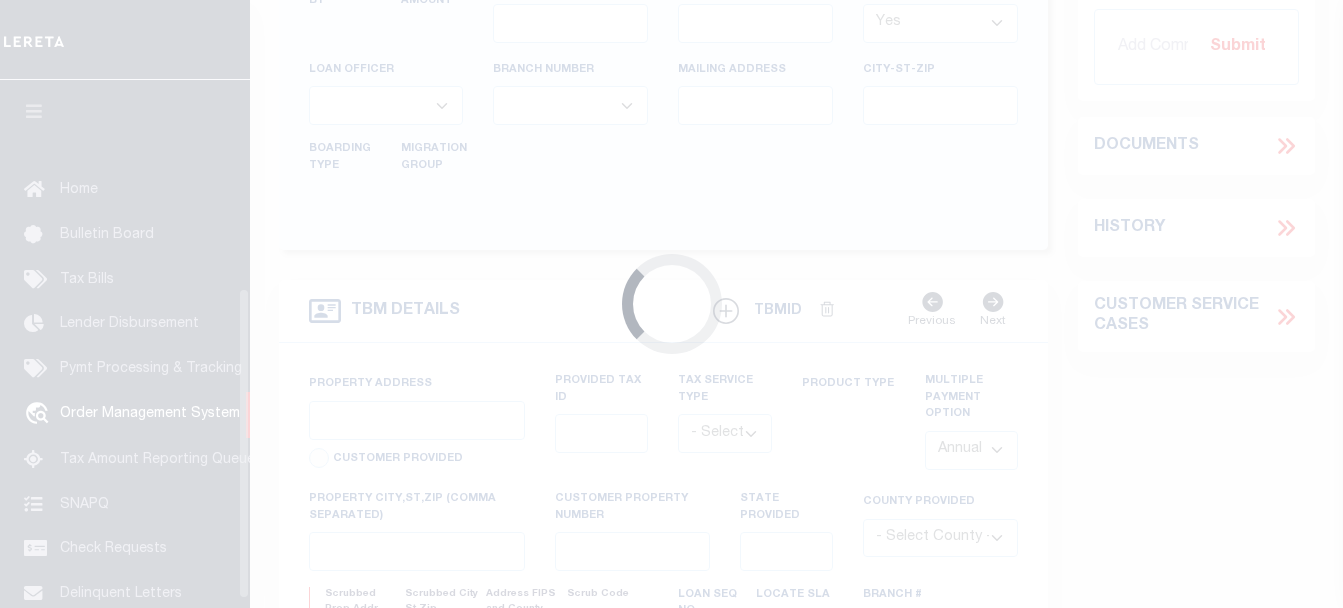 type on "LLEW-T0006" 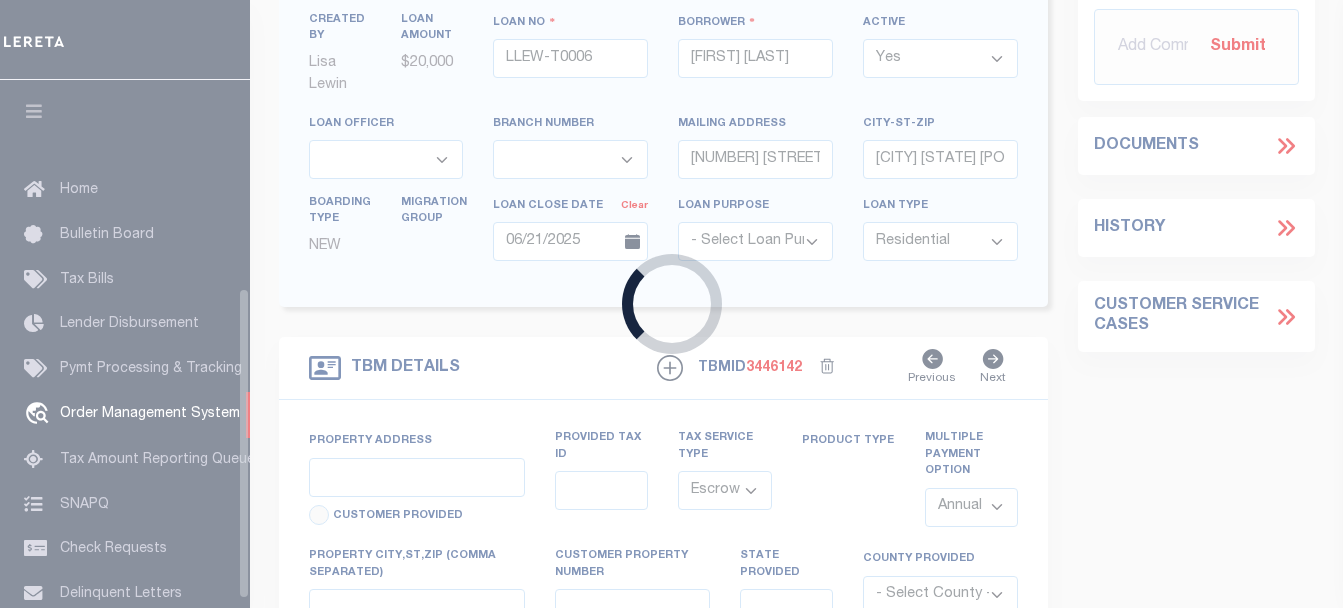 scroll, scrollTop: 351, scrollLeft: 0, axis: vertical 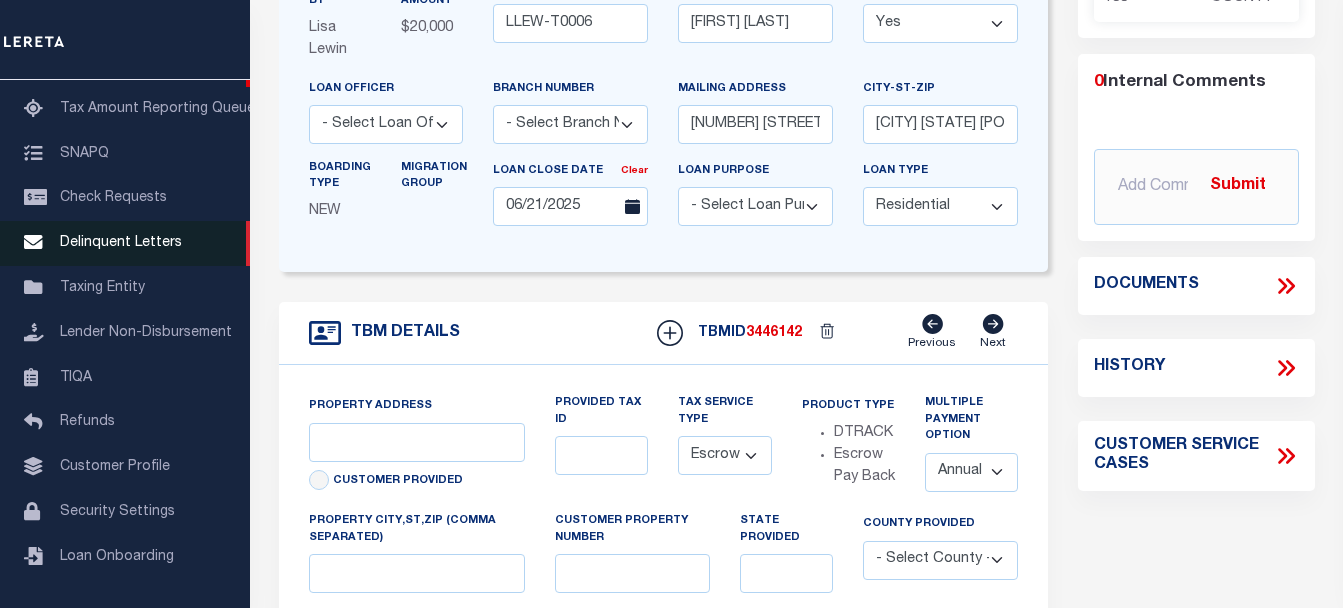 type on "[NUMBER] [STREET]" 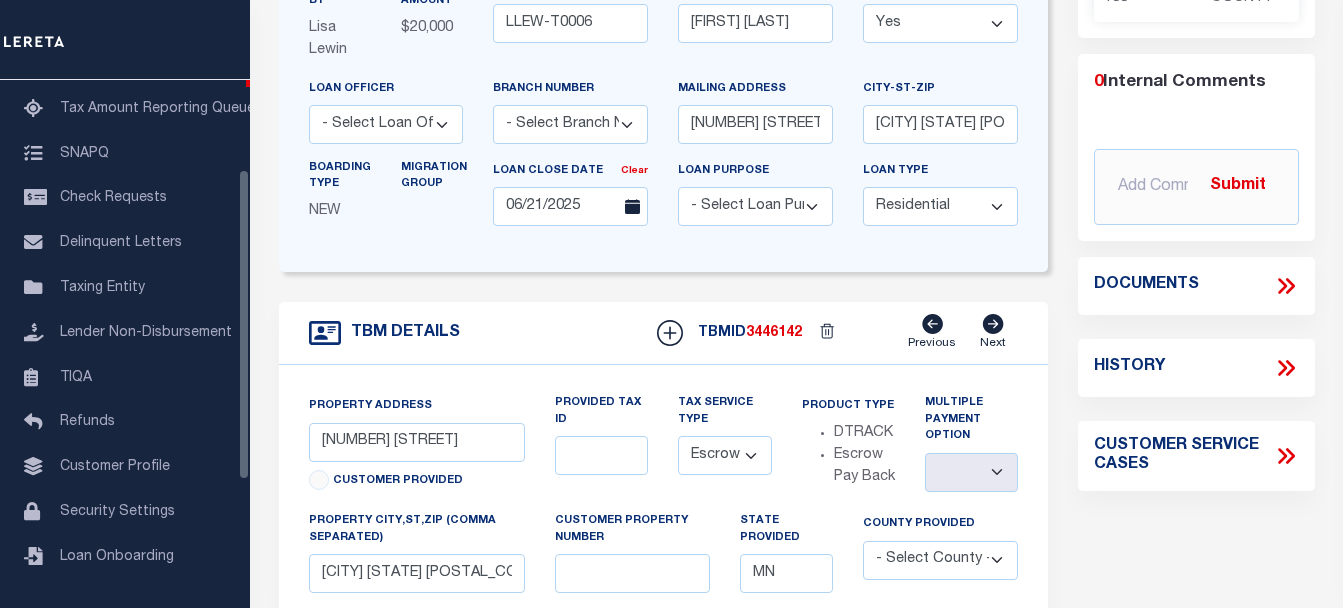 scroll, scrollTop: 0, scrollLeft: 0, axis: both 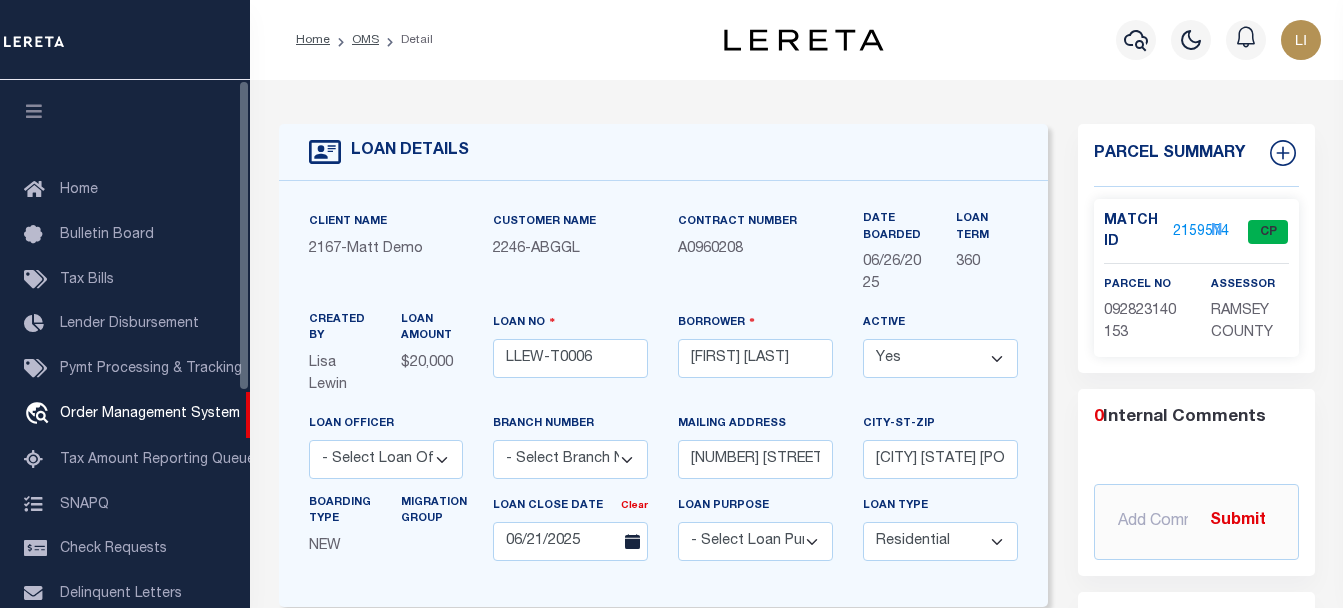 click at bounding box center [34, 111] 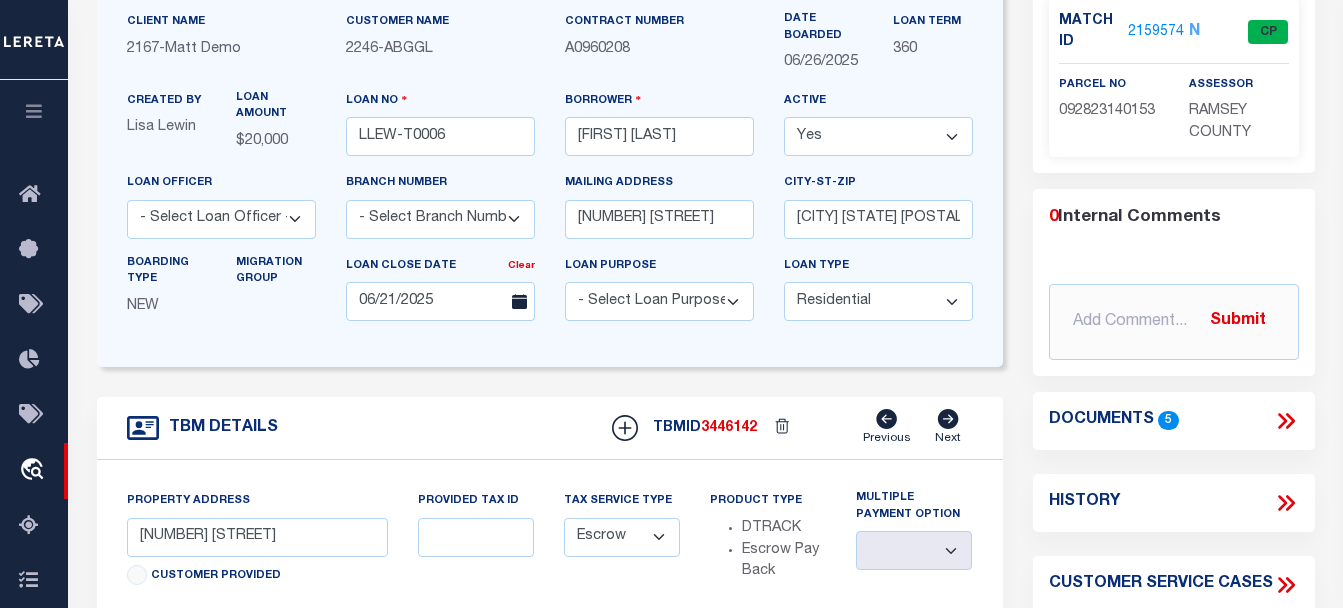 scroll, scrollTop: 400, scrollLeft: 0, axis: vertical 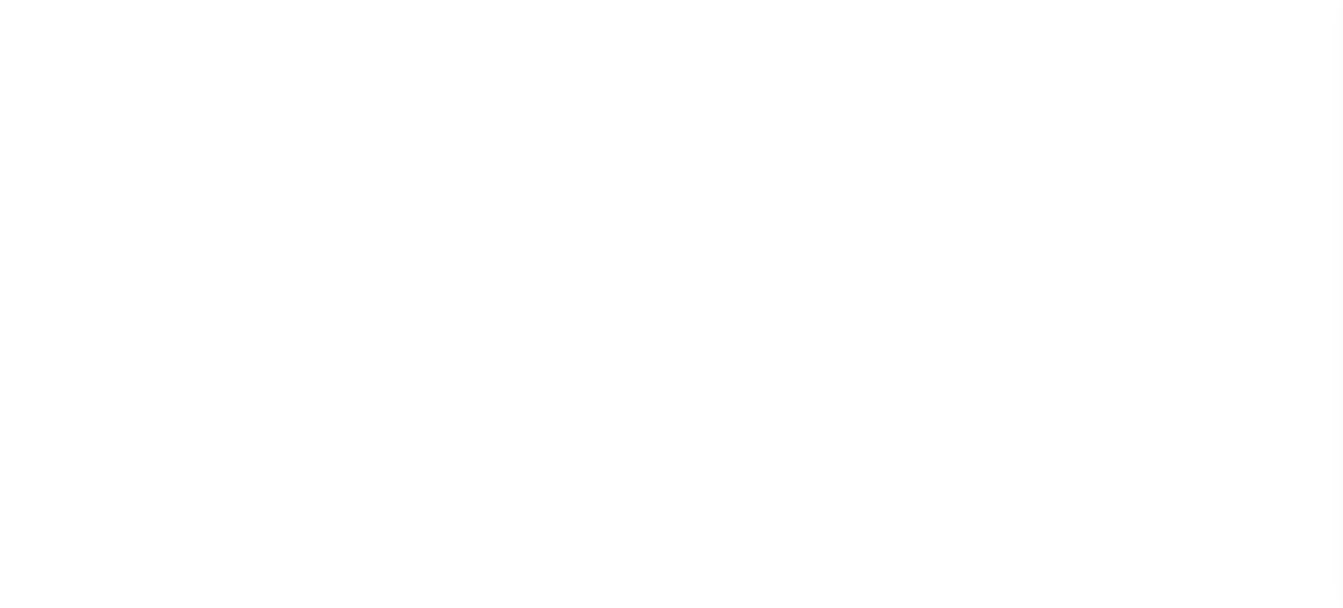 type on "LLEW-T0006" 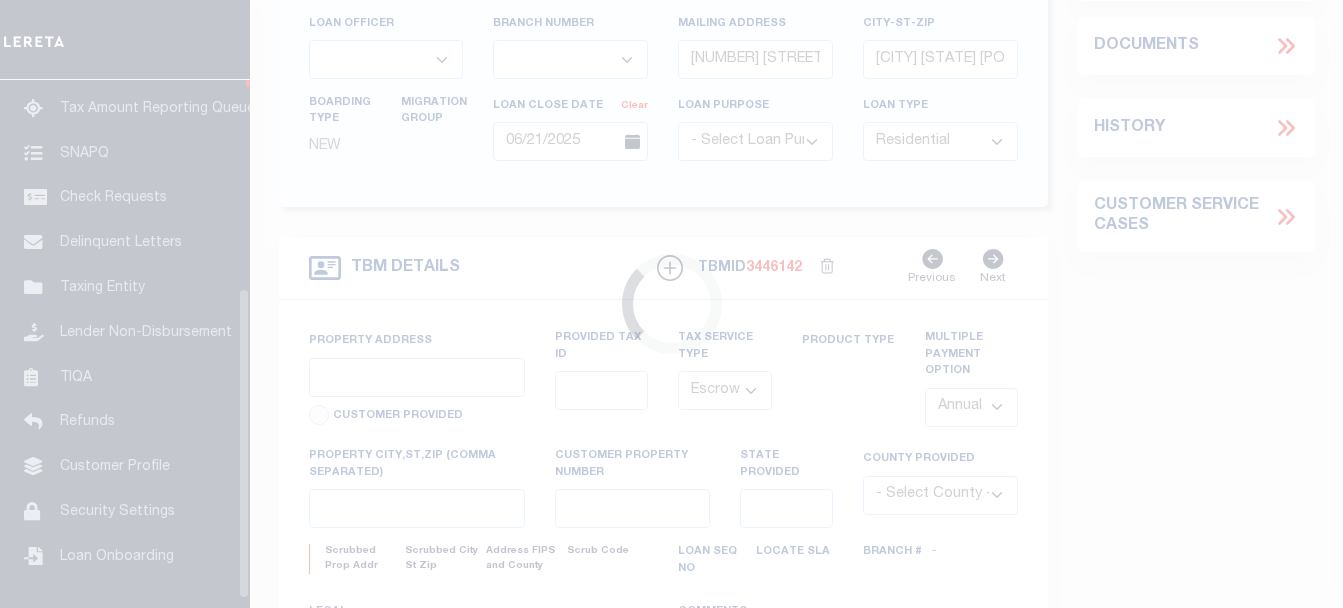 scroll, scrollTop: 452, scrollLeft: 0, axis: vertical 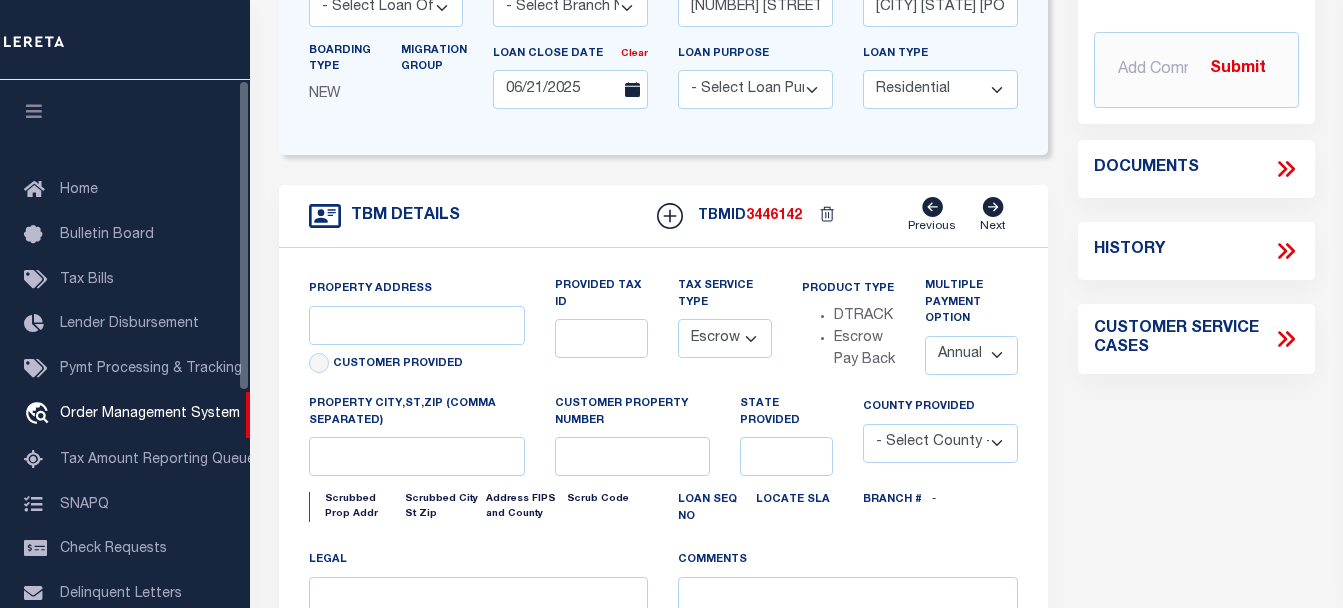 click at bounding box center (34, 111) 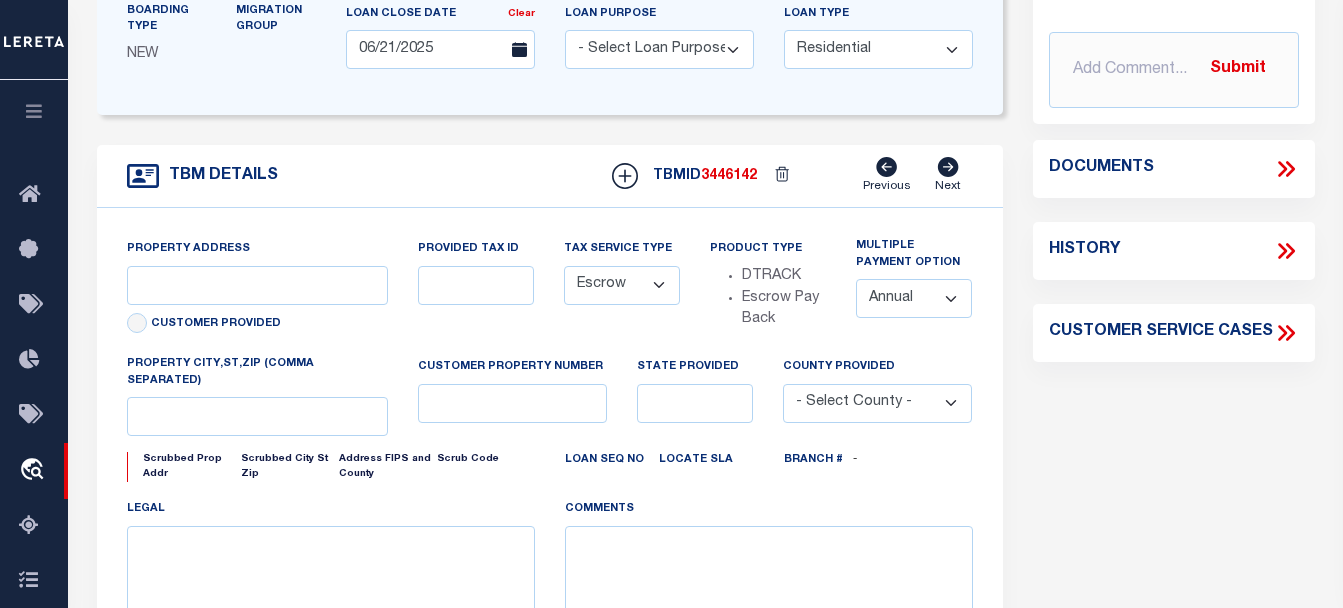 type on "[NUMBER] [STREET]" 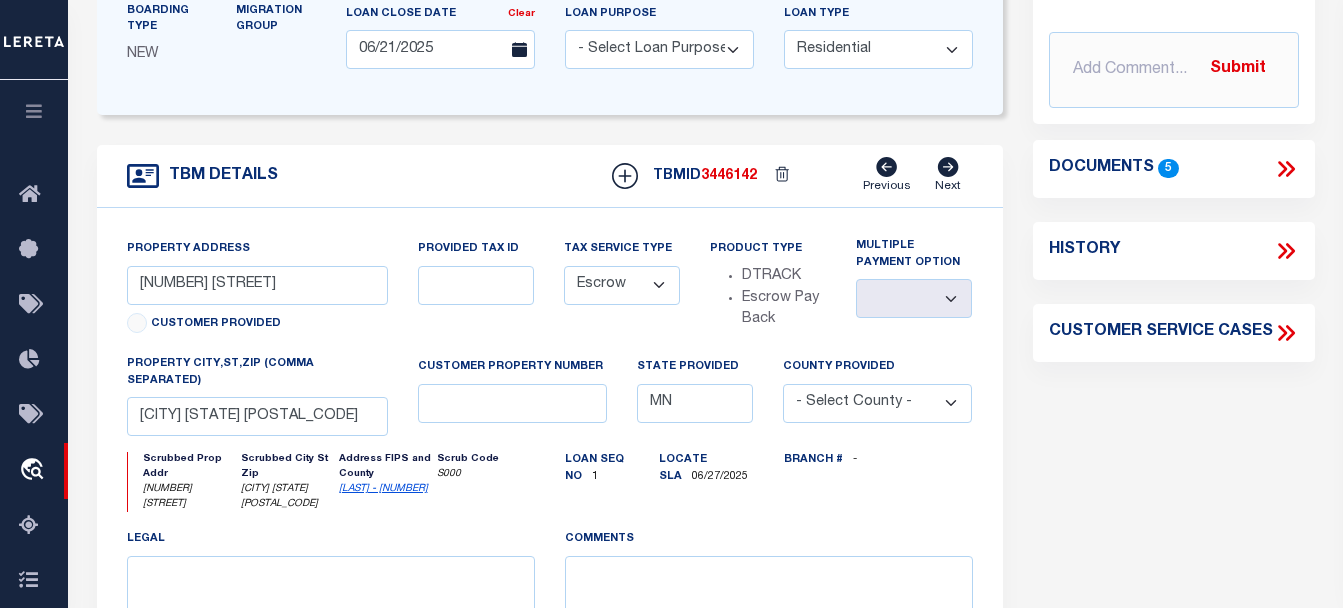 click 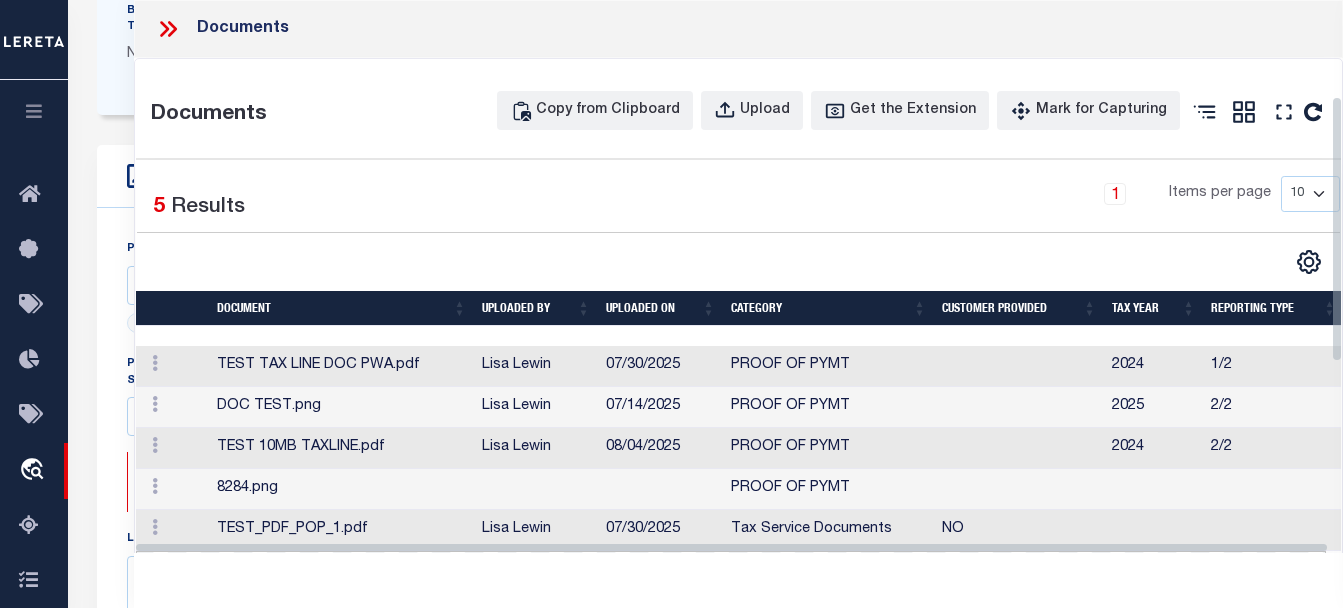 scroll, scrollTop: 200, scrollLeft: 0, axis: vertical 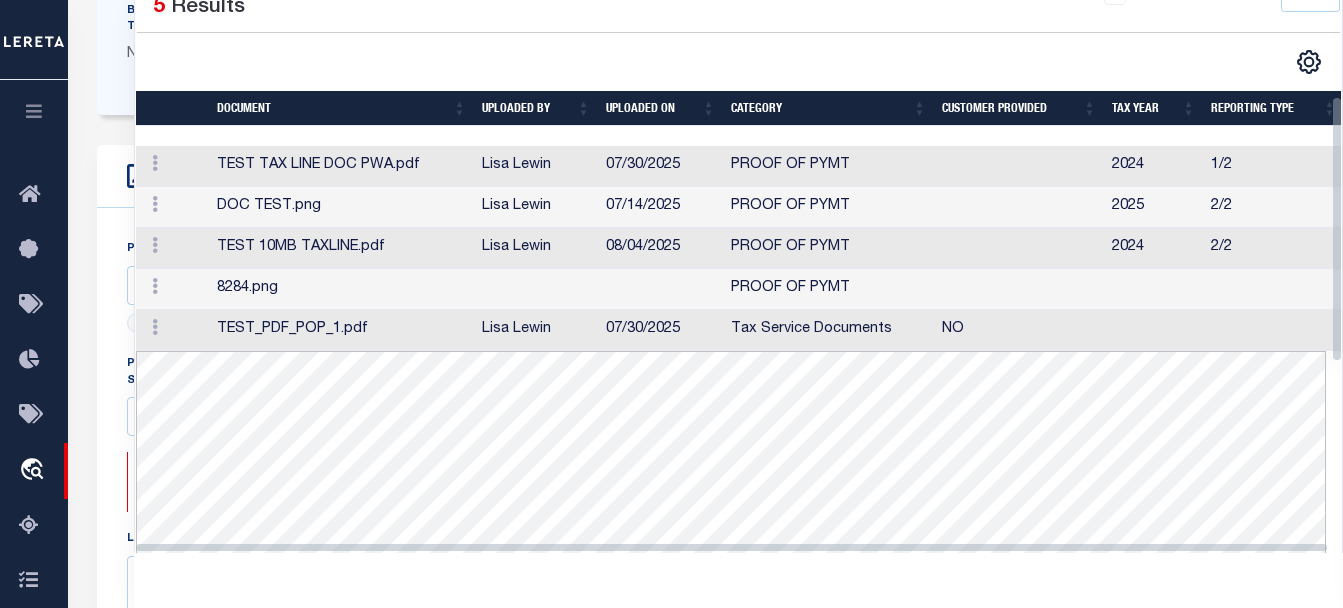 click on "TEST_PDF_POP_1.pdf" at bounding box center [341, 330] 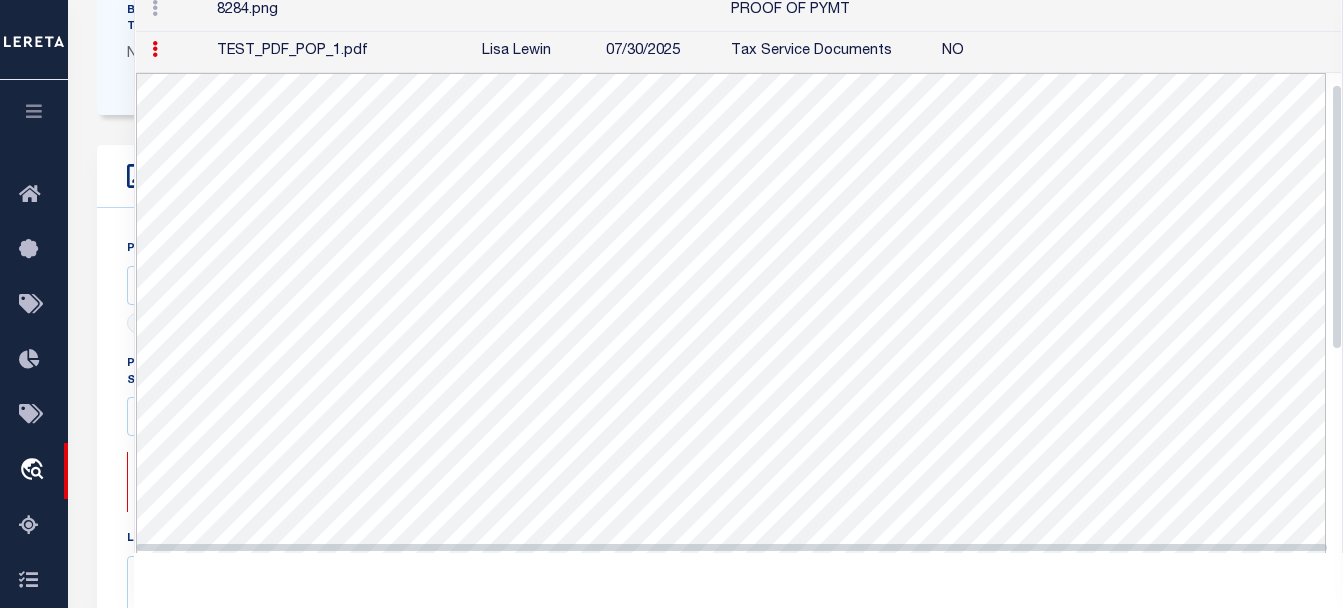 scroll, scrollTop: 174, scrollLeft: 0, axis: vertical 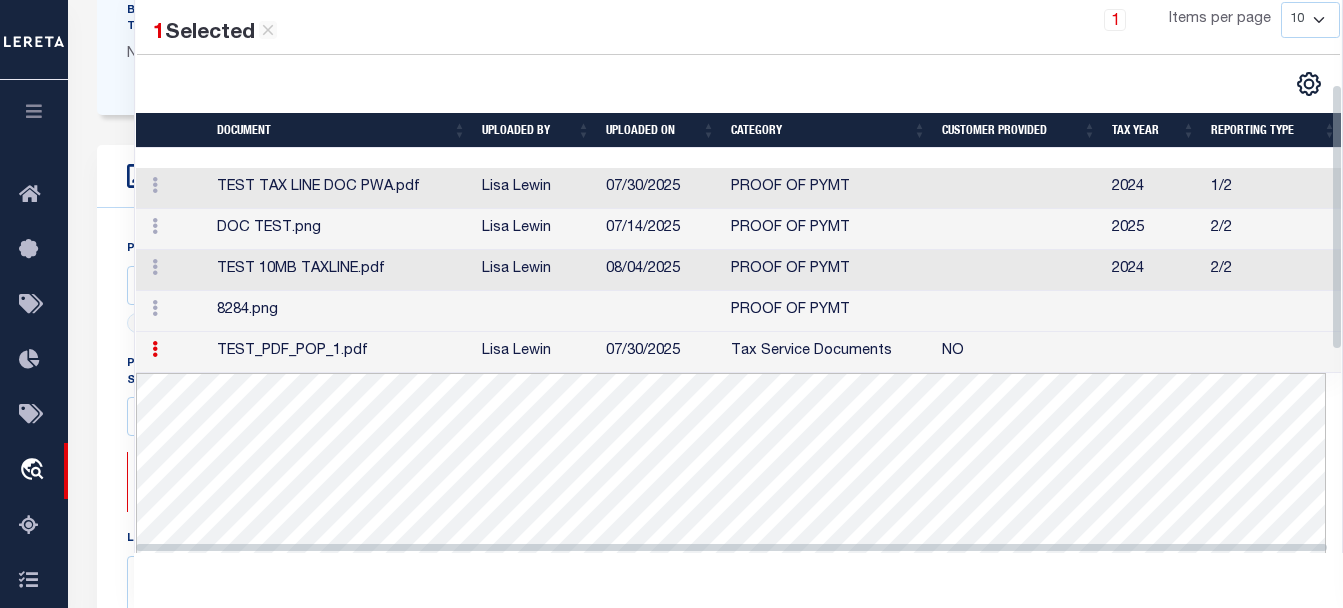 click on "TEST 10MB TAXLINE.pdf" at bounding box center (341, 270) 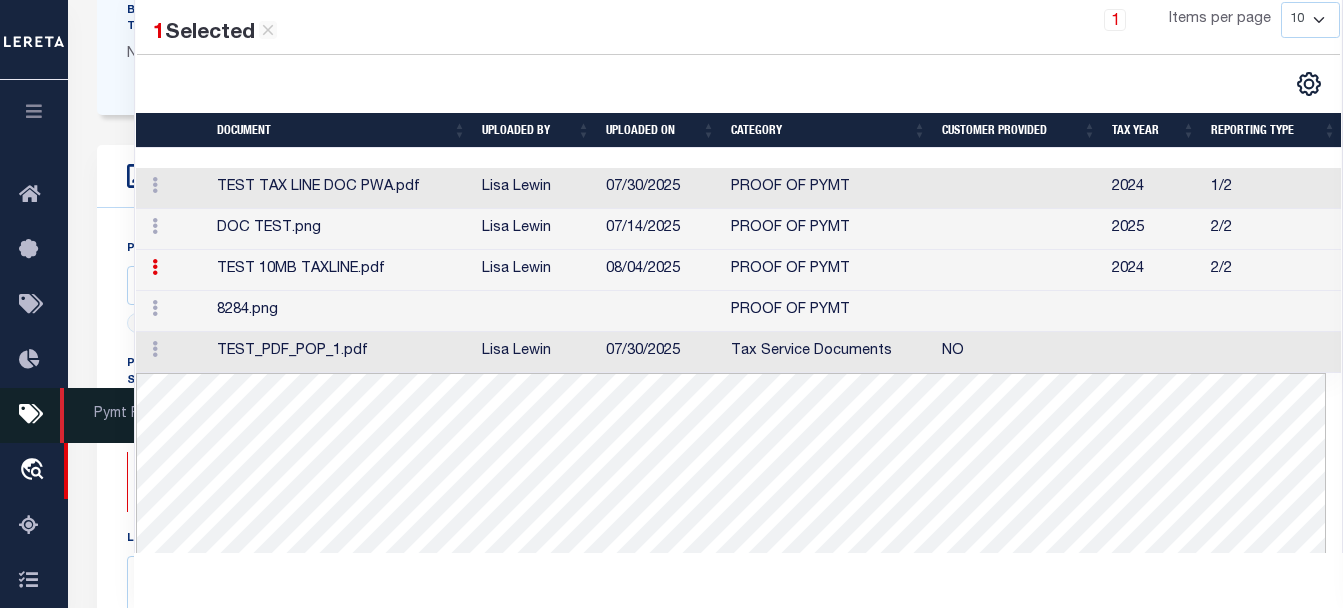 scroll, scrollTop: 552, scrollLeft: 0, axis: vertical 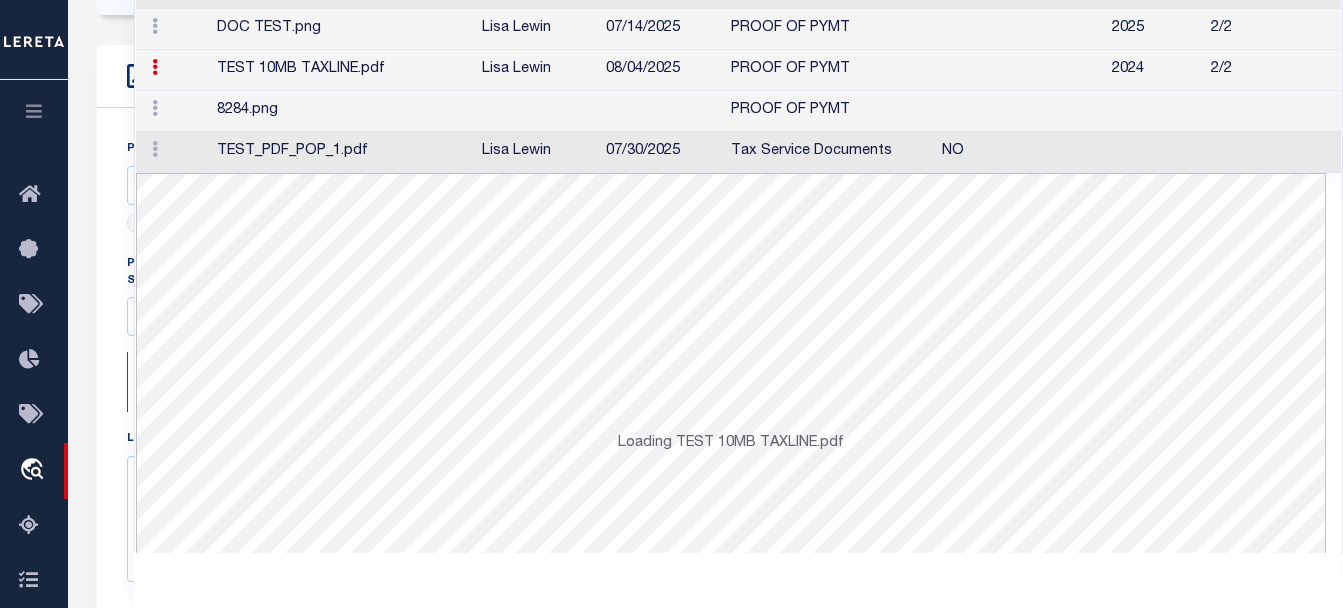 click on "8284.png" at bounding box center (341, 111) 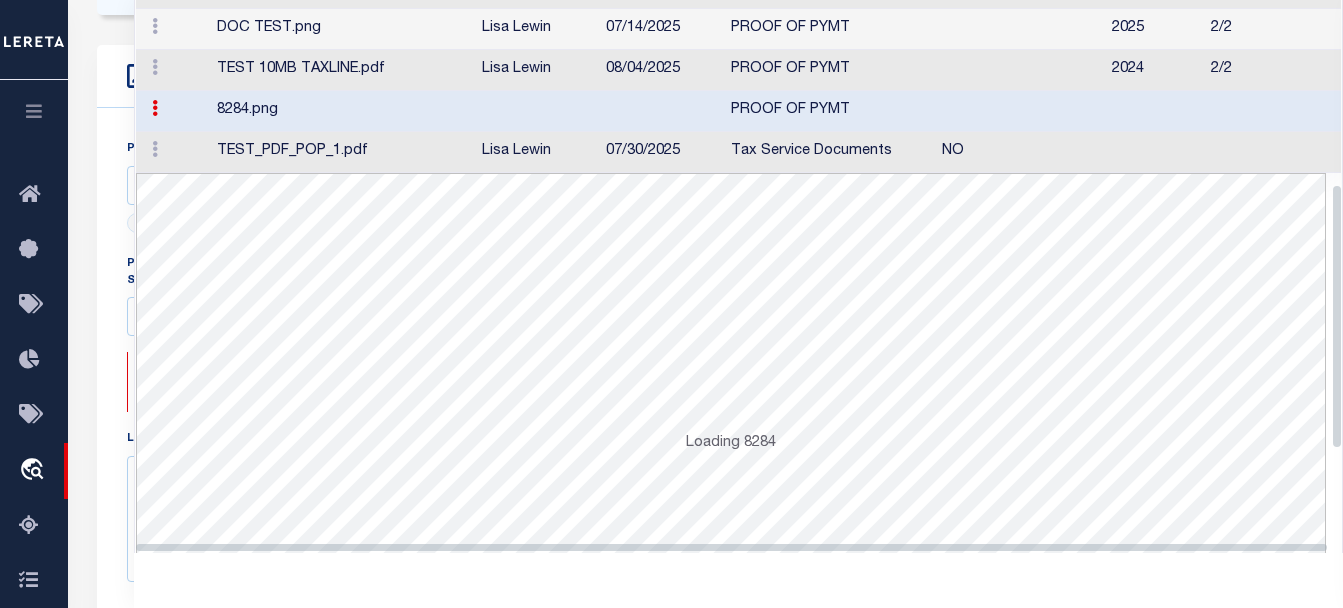 click on "TEST_PDF_POP_1.pdf" at bounding box center (341, 152) 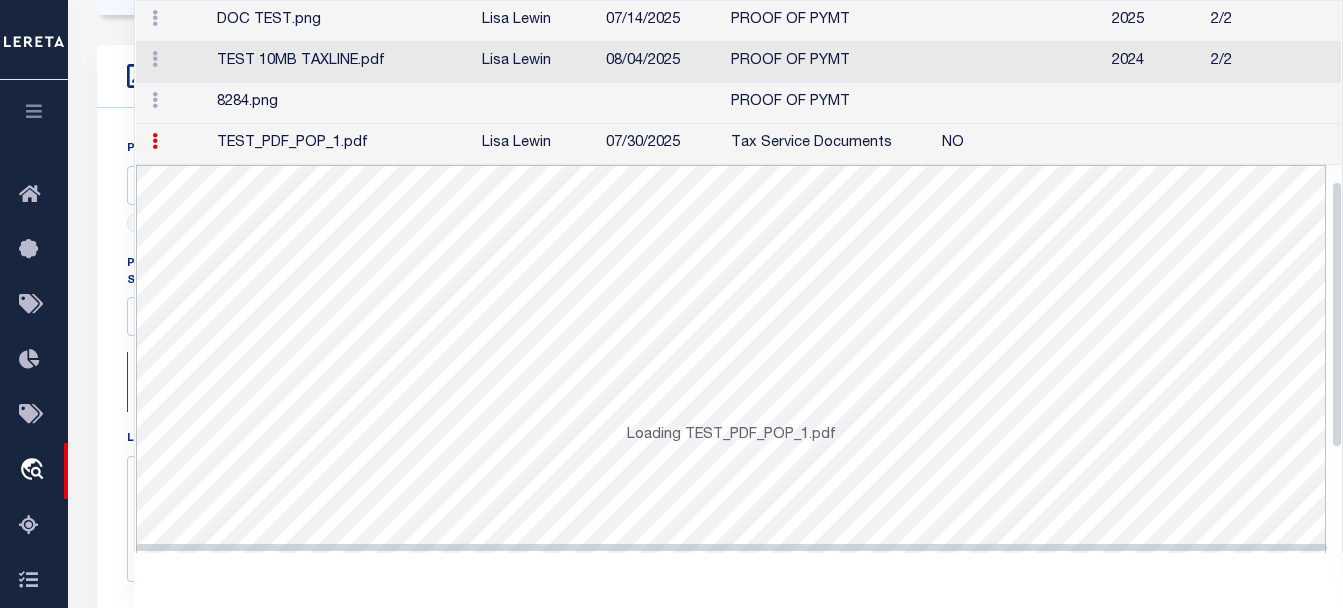 scroll, scrollTop: 374, scrollLeft: 0, axis: vertical 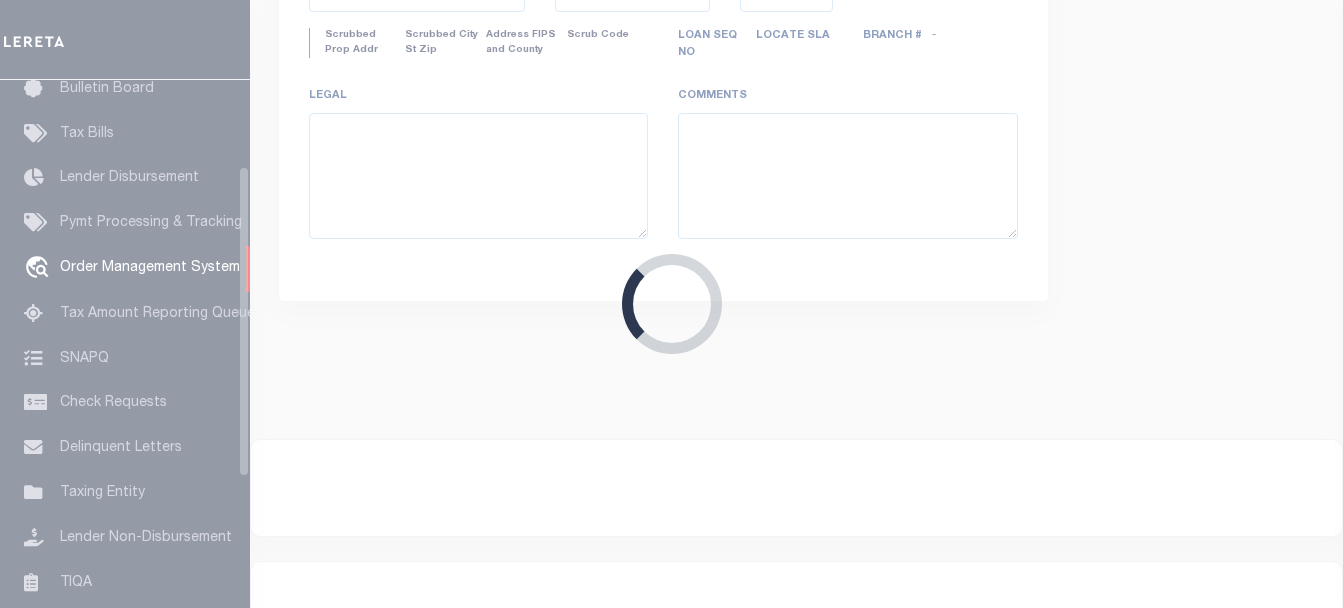 type on "LLEW-T0006" 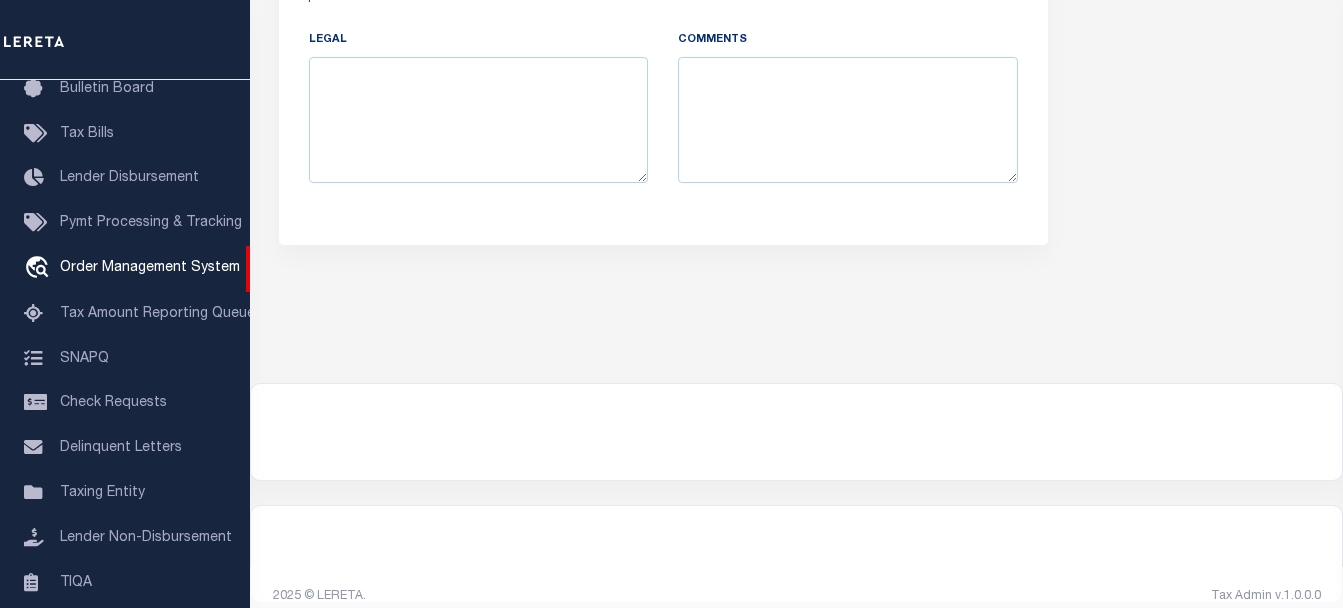 scroll, scrollTop: 984, scrollLeft: 0, axis: vertical 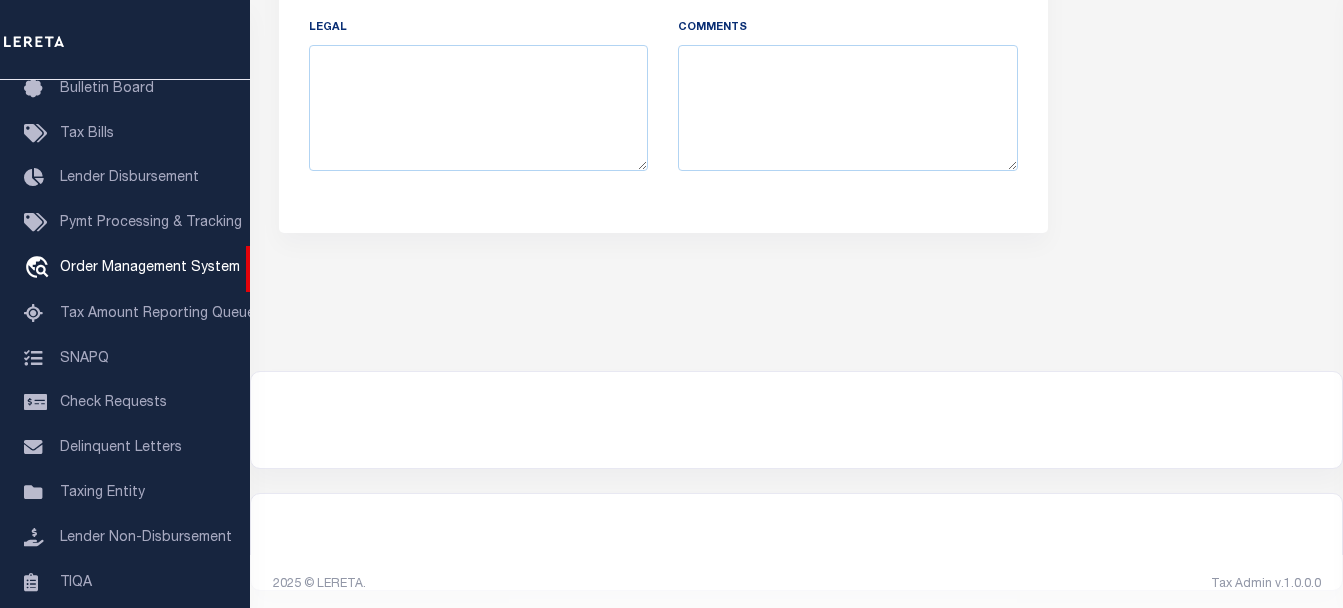 type on "[NUMBER] [STREET]" 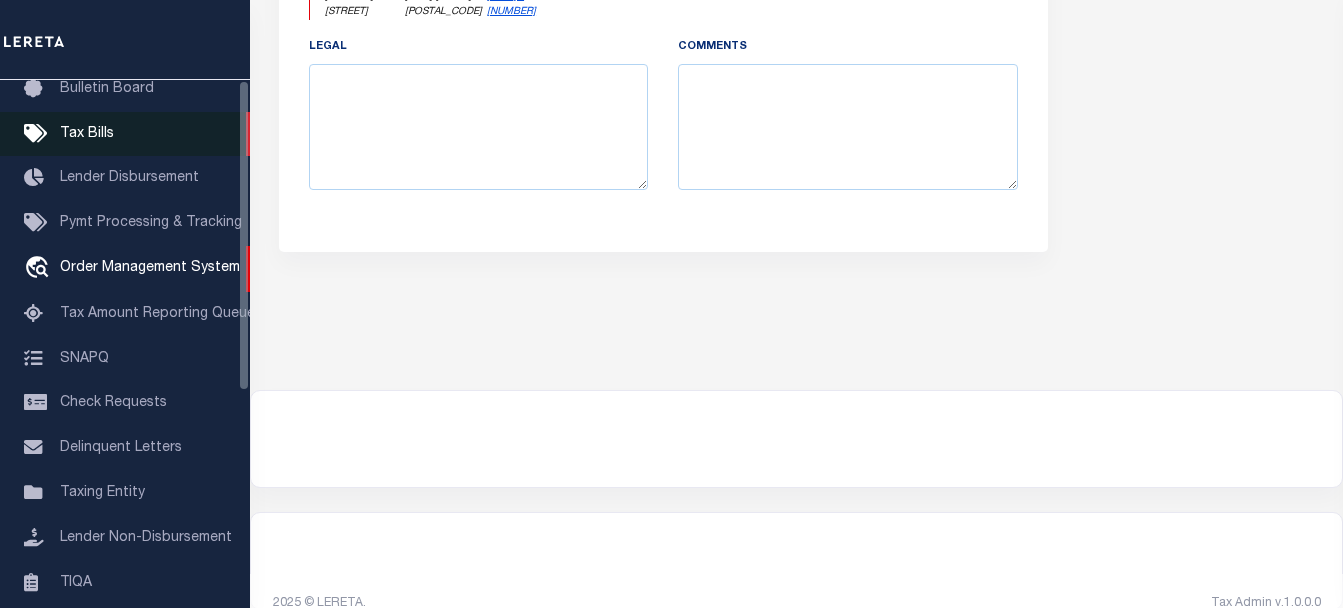 scroll, scrollTop: 0, scrollLeft: 0, axis: both 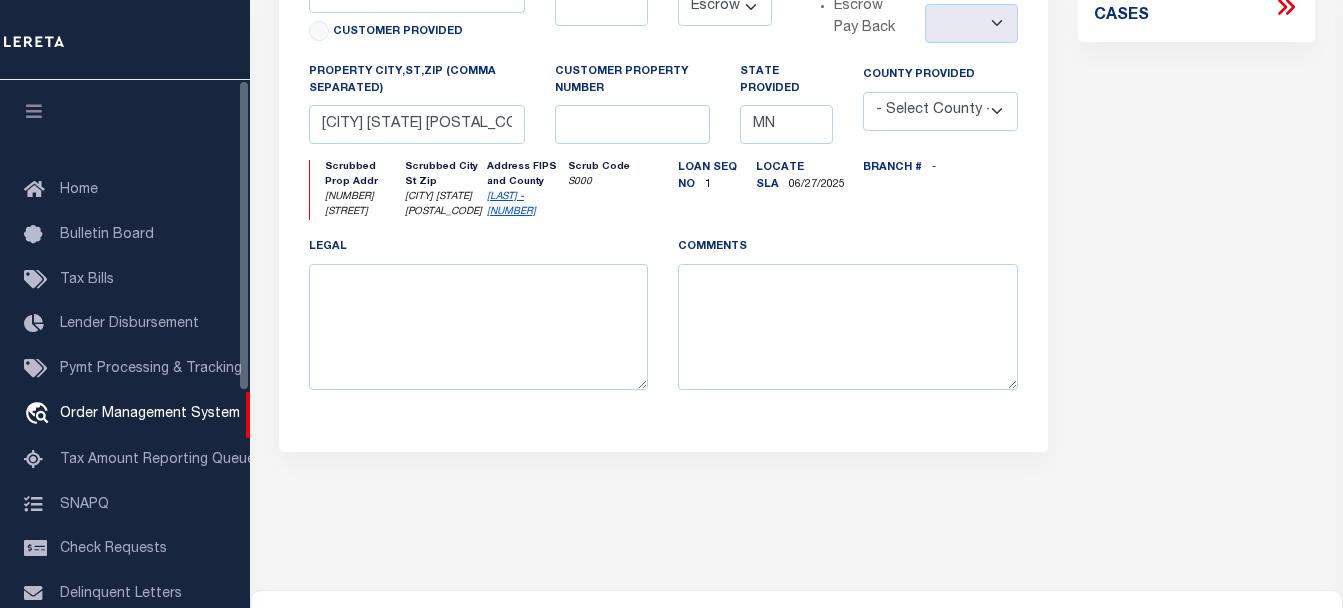 click at bounding box center (34, 111) 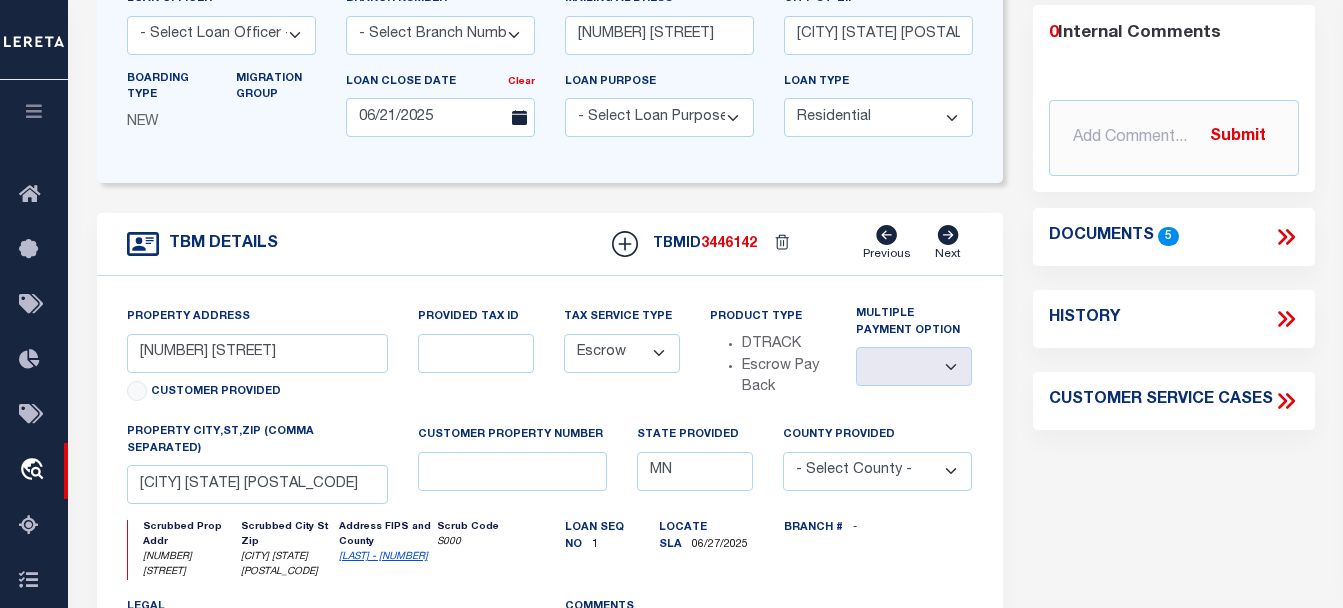 scroll, scrollTop: 184, scrollLeft: 0, axis: vertical 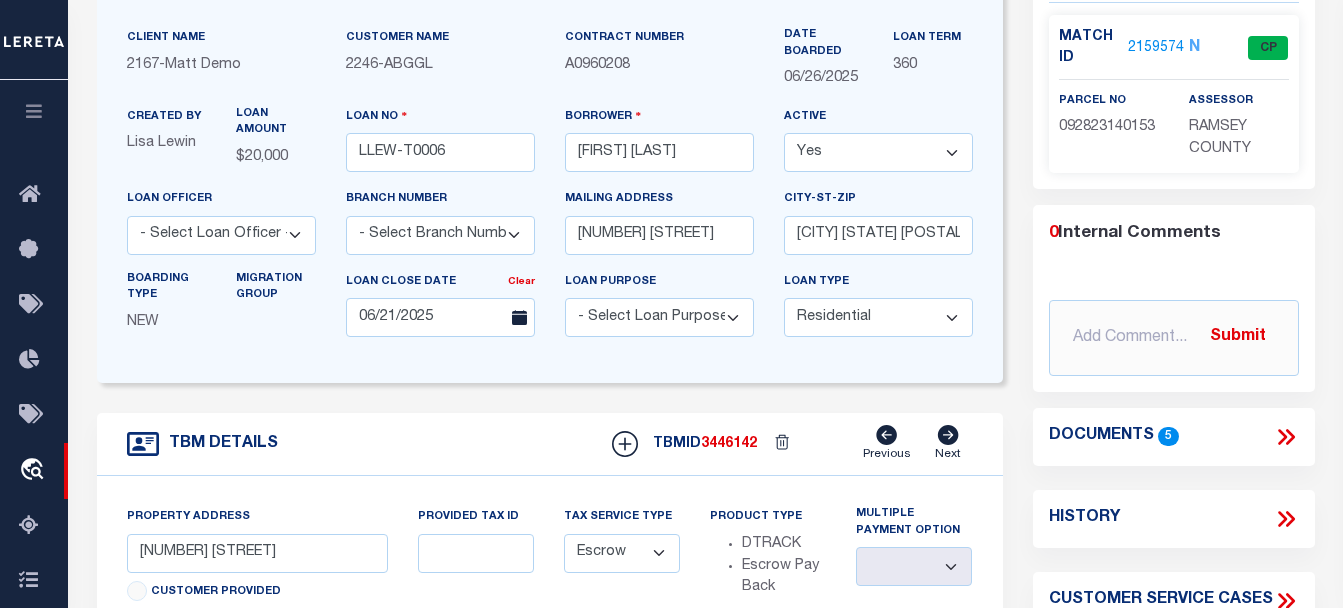 click 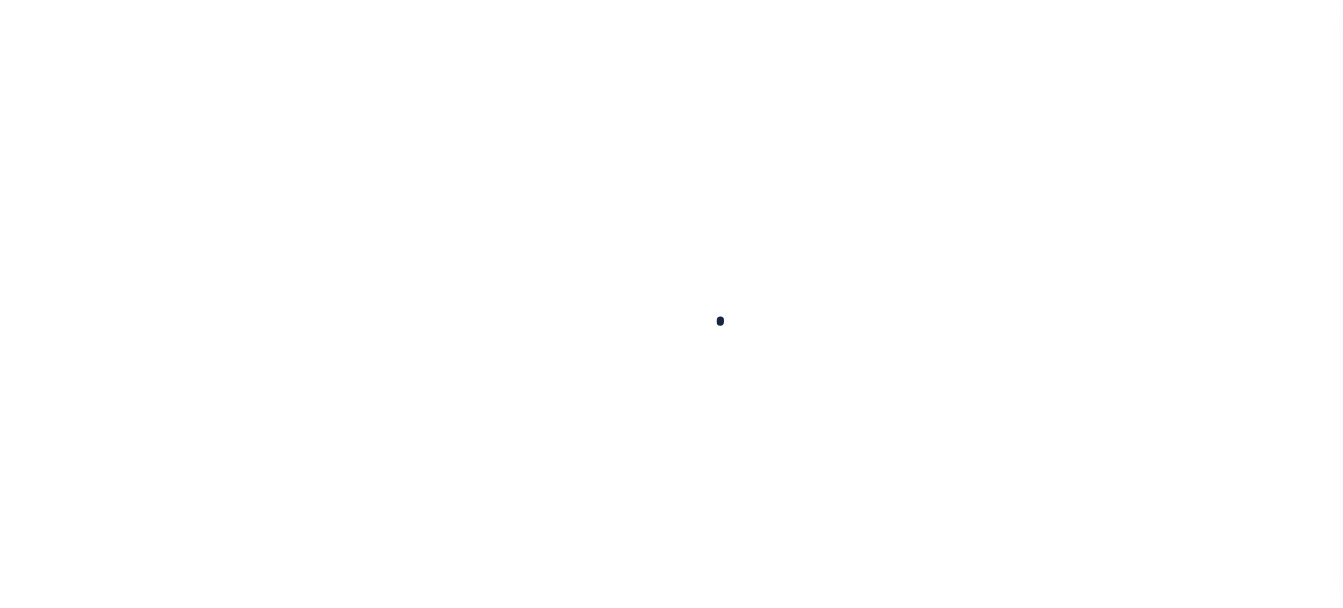 scroll, scrollTop: 972, scrollLeft: 0, axis: vertical 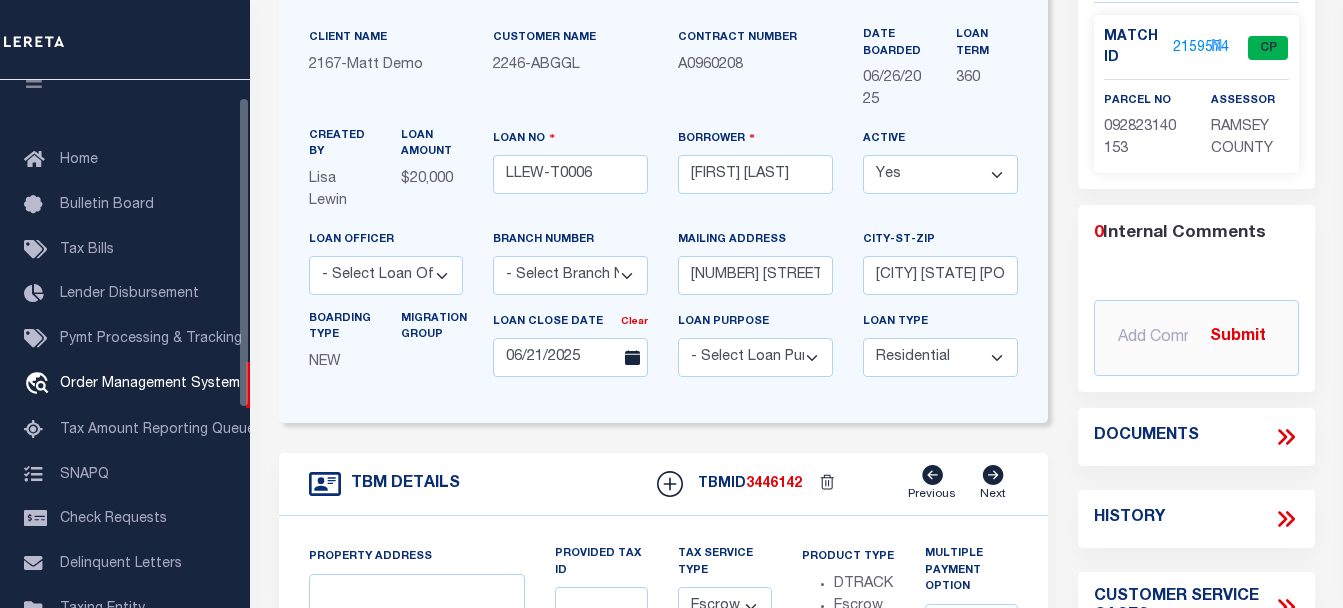 type on "[NUMBER] [STREET]" 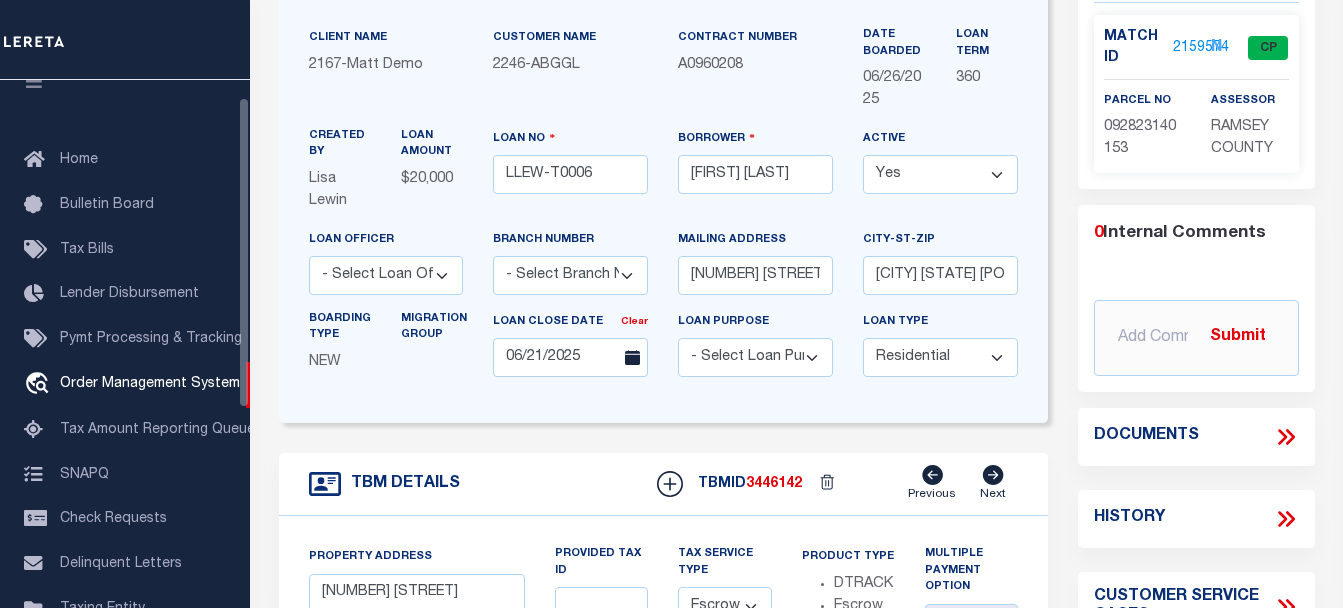 click at bounding box center [34, 81] 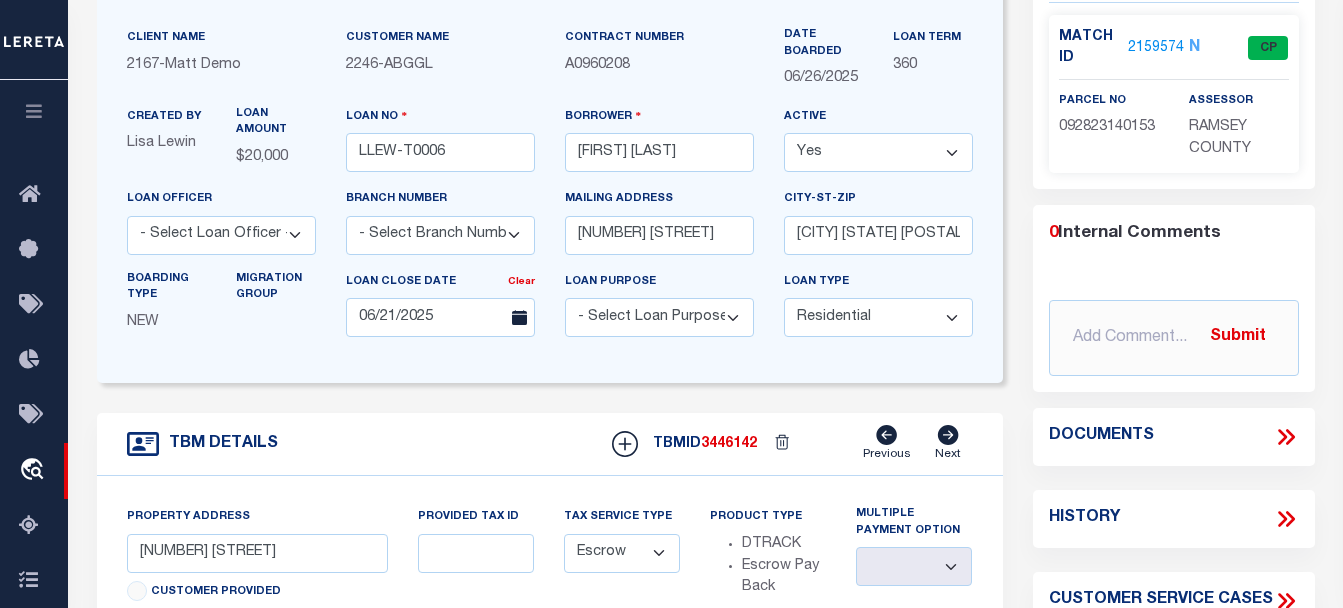 scroll, scrollTop: 384, scrollLeft: 0, axis: vertical 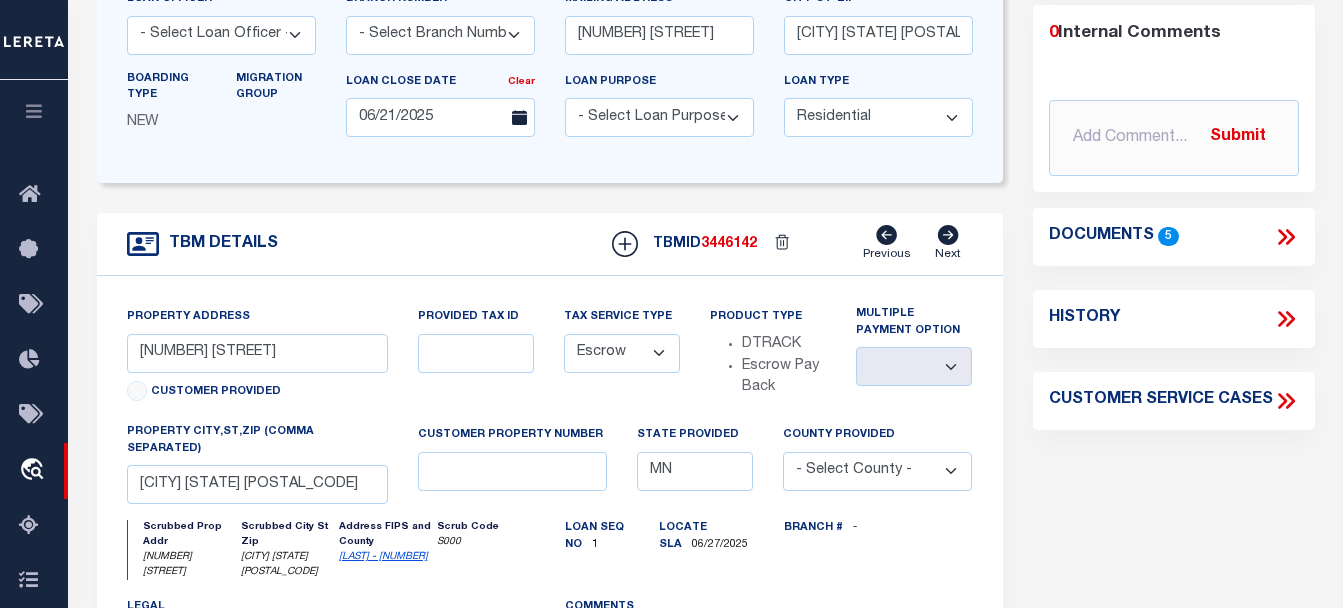 click 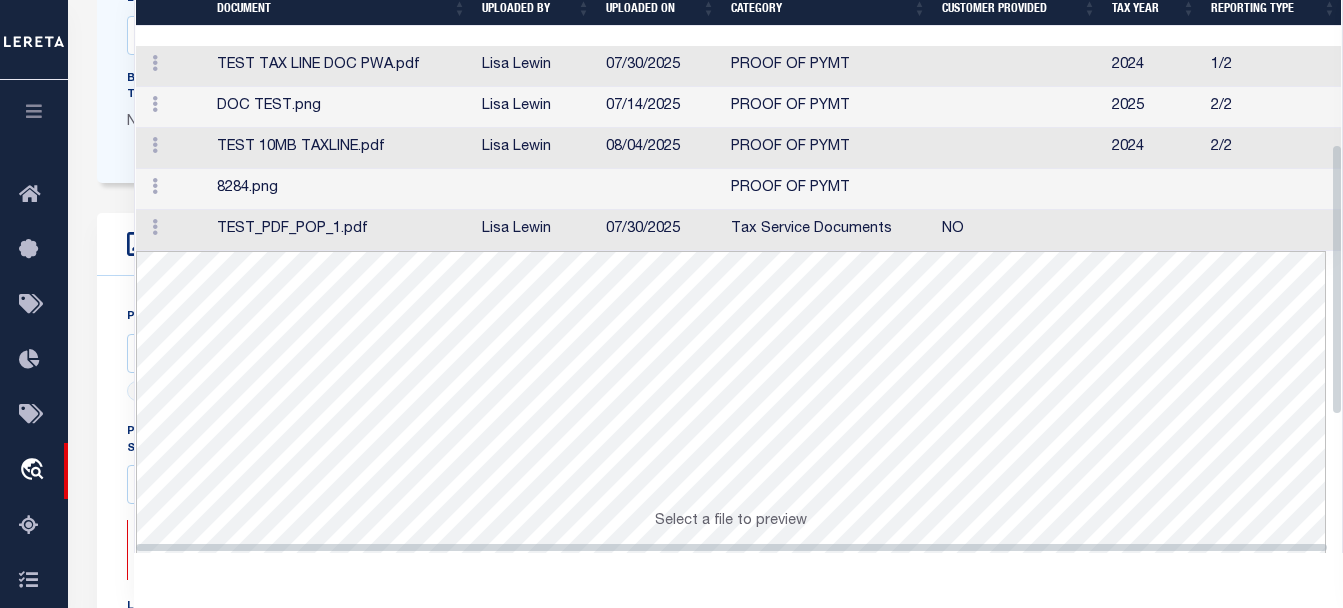 scroll, scrollTop: 293, scrollLeft: 0, axis: vertical 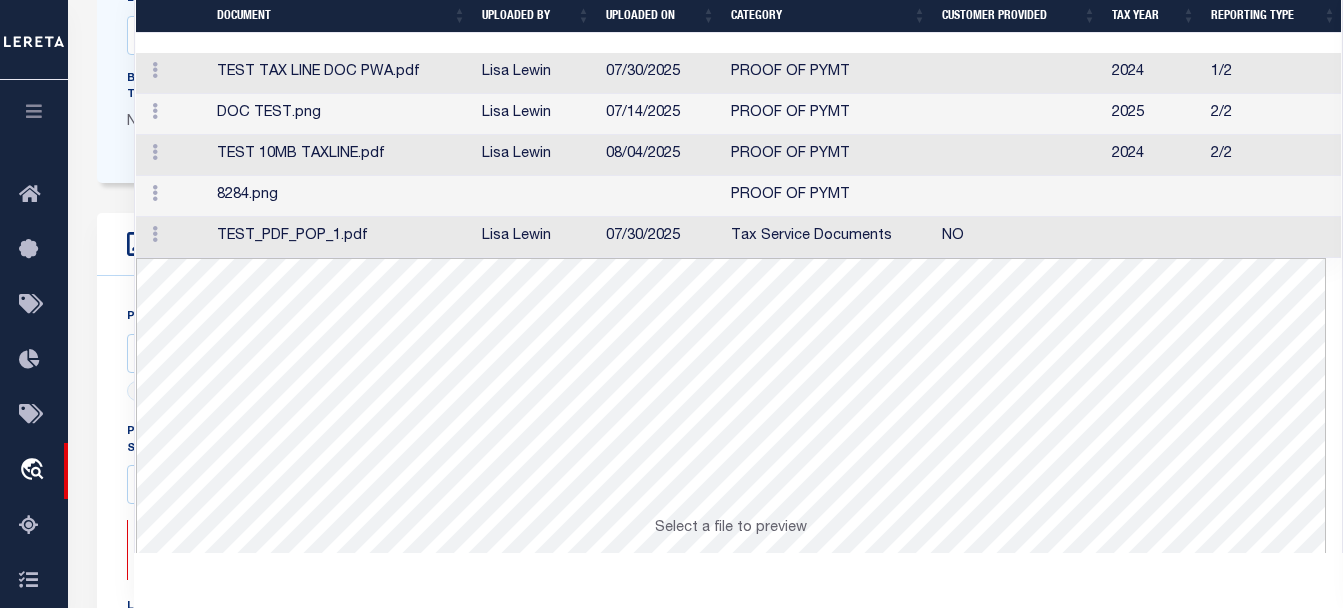 click on "TEST_PDF_POP_1.pdf" at bounding box center (341, 237) 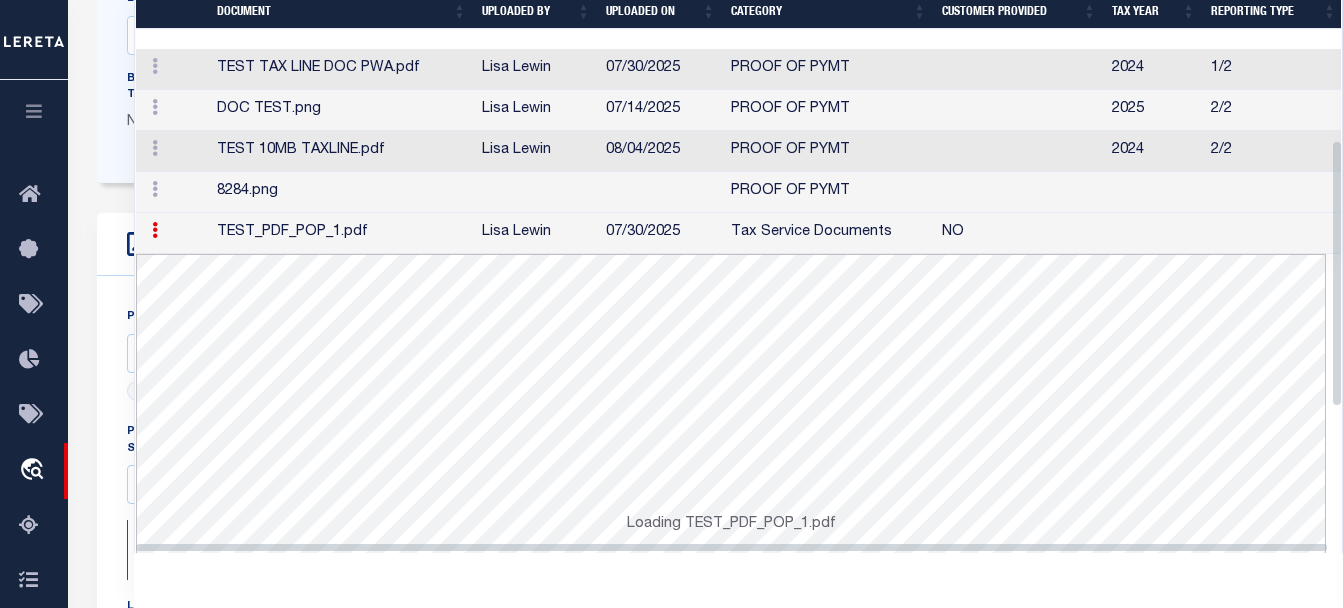 scroll, scrollTop: 289, scrollLeft: 0, axis: vertical 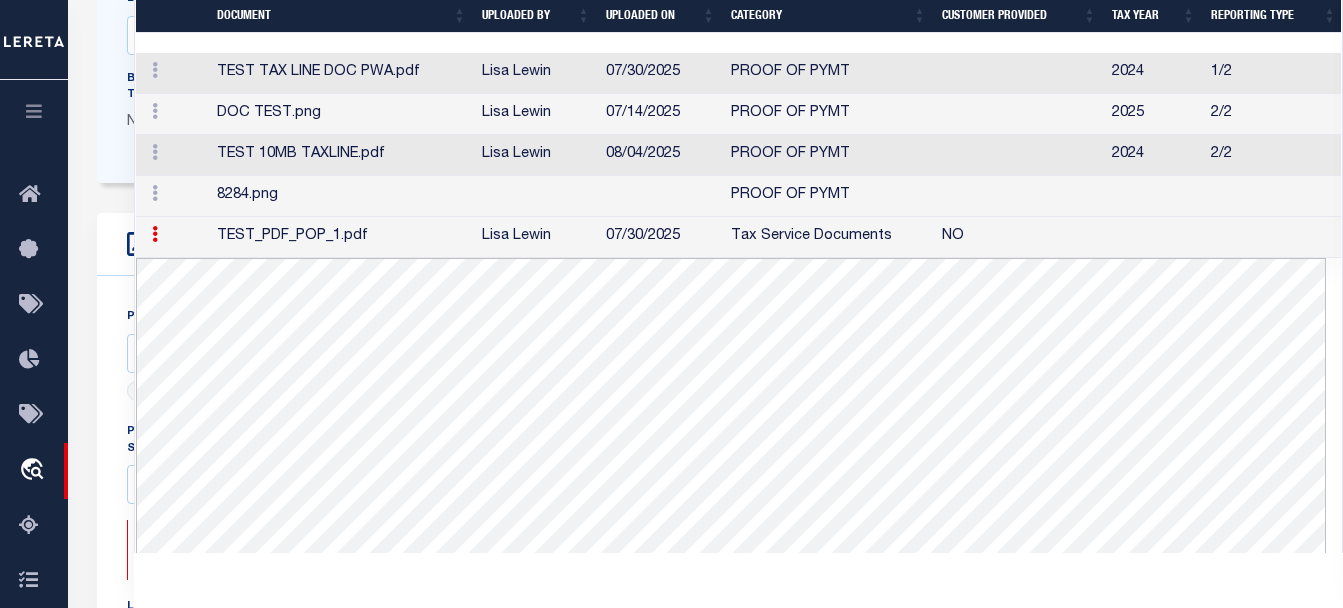 click on "8284.png" at bounding box center (341, 196) 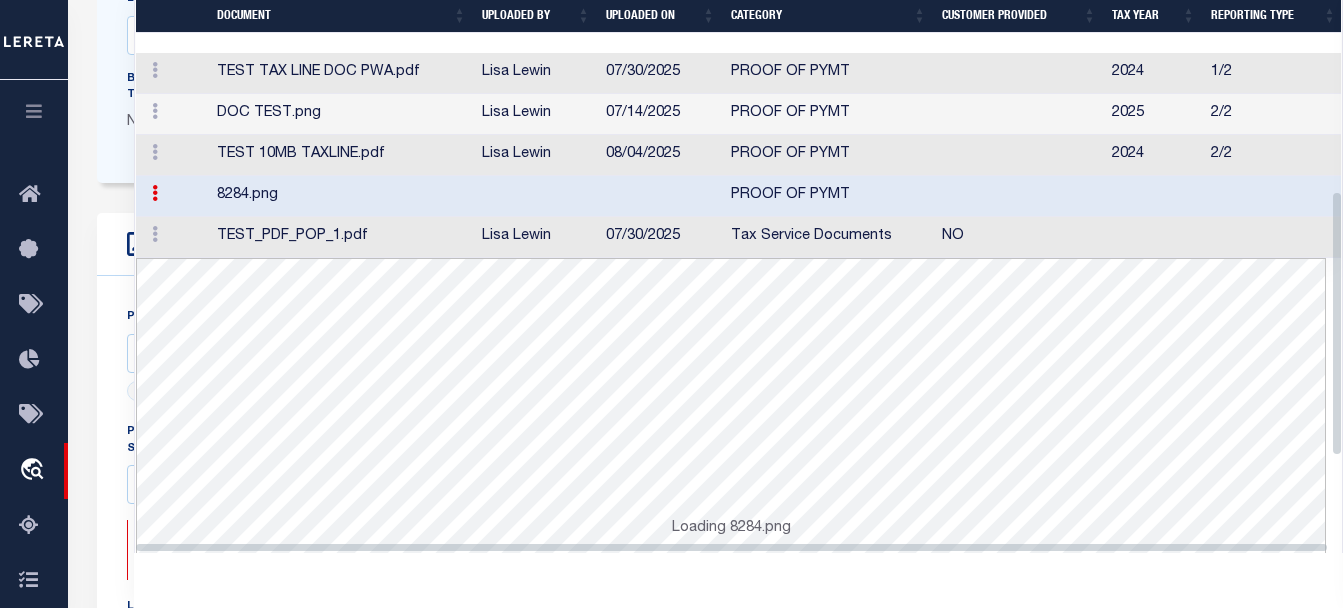 scroll, scrollTop: 397, scrollLeft: 0, axis: vertical 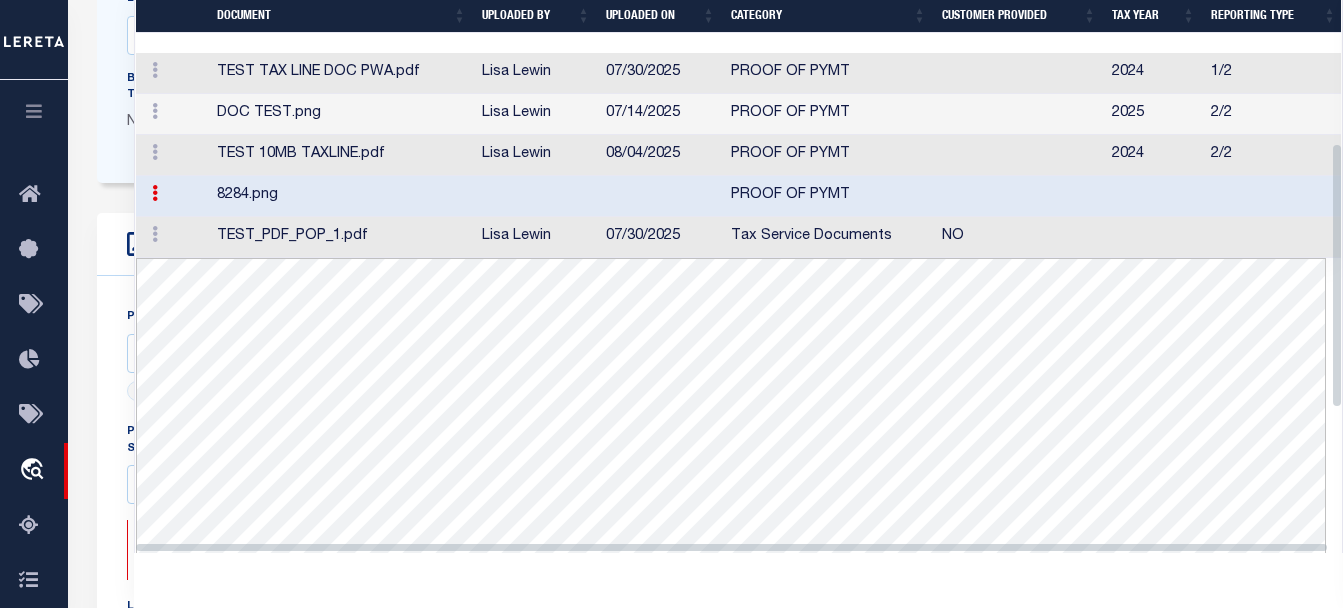 click on "TEST TAX LINE DOC PWA.pdf" at bounding box center [341, 73] 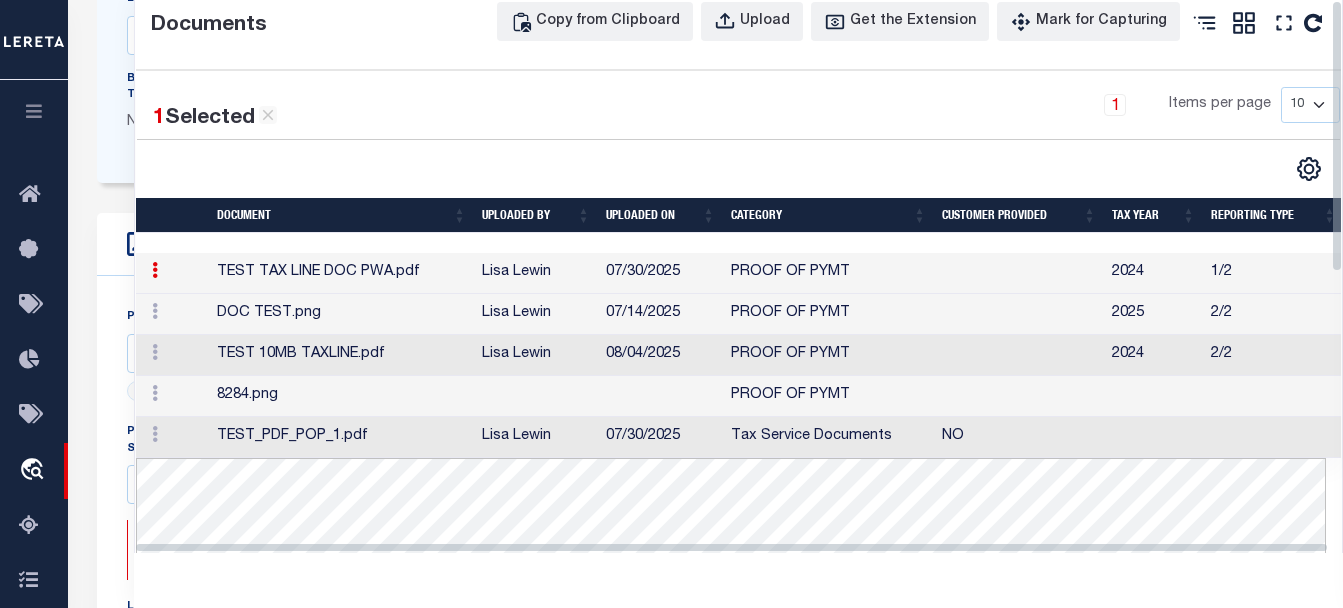 scroll, scrollTop: 0, scrollLeft: 0, axis: both 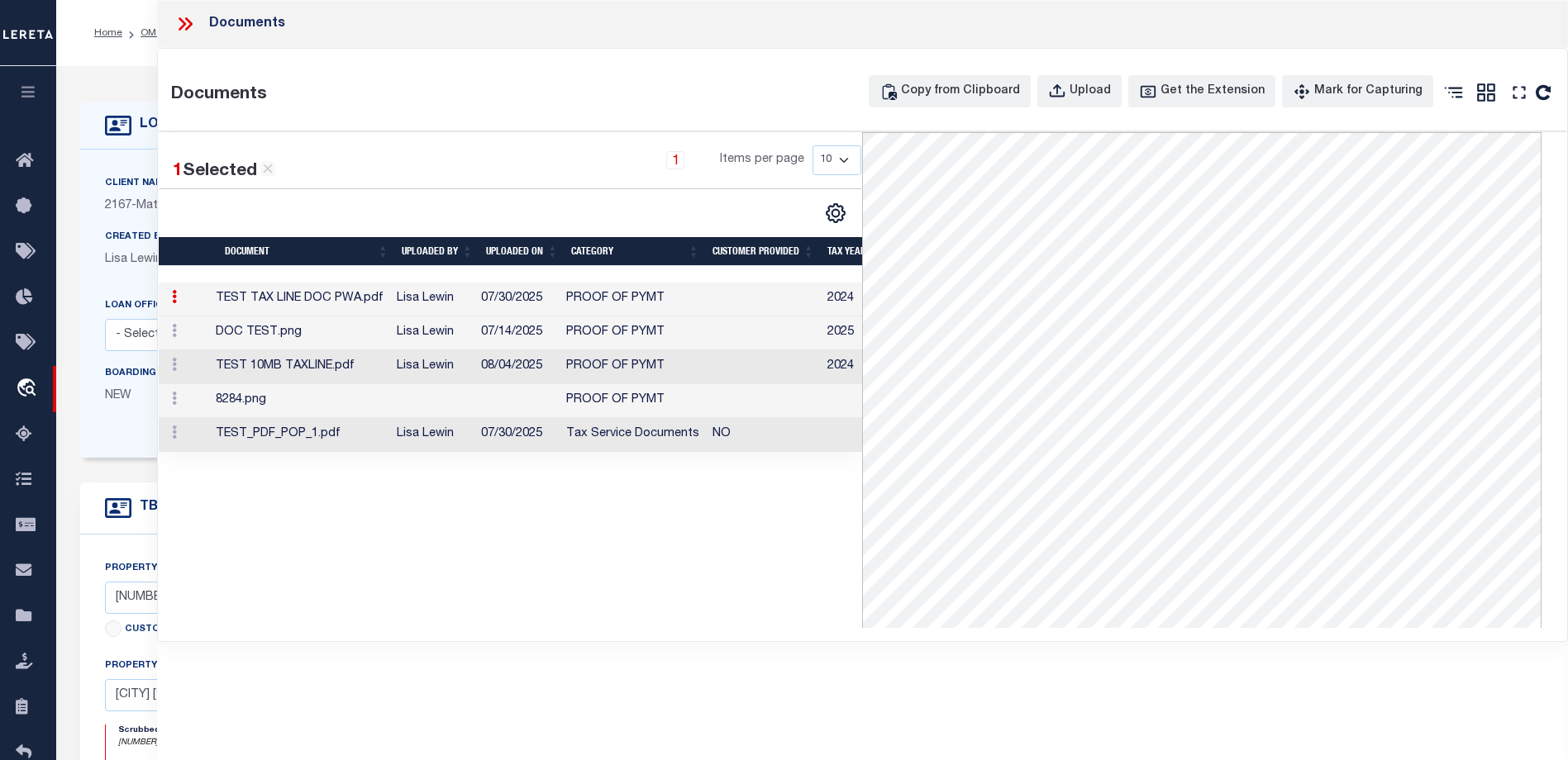 click on "DOC TEST.png" at bounding box center [299, 333] 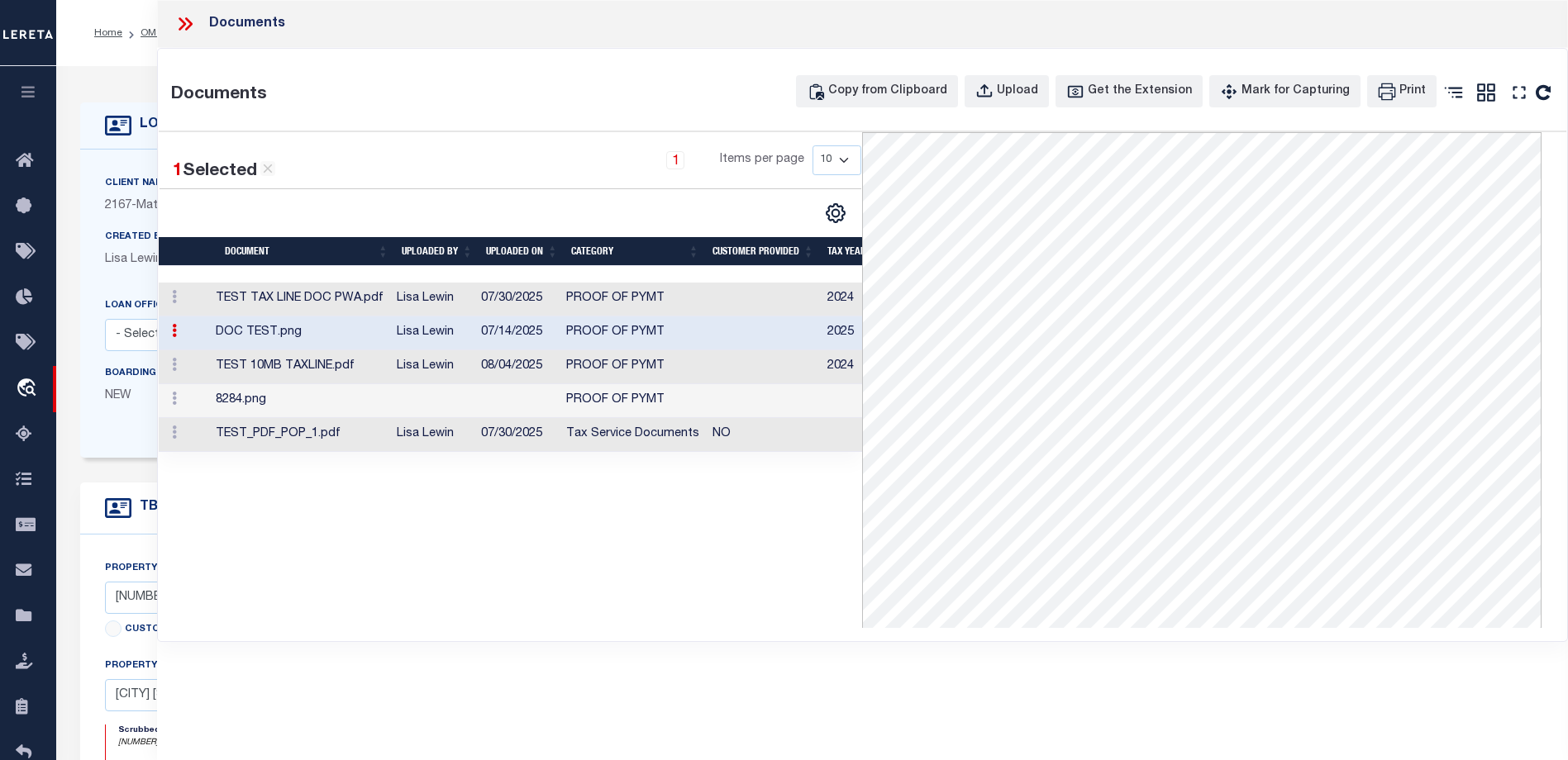 click on "TEST TAX LINE DOC PWA.pdf" at bounding box center (299, 299) 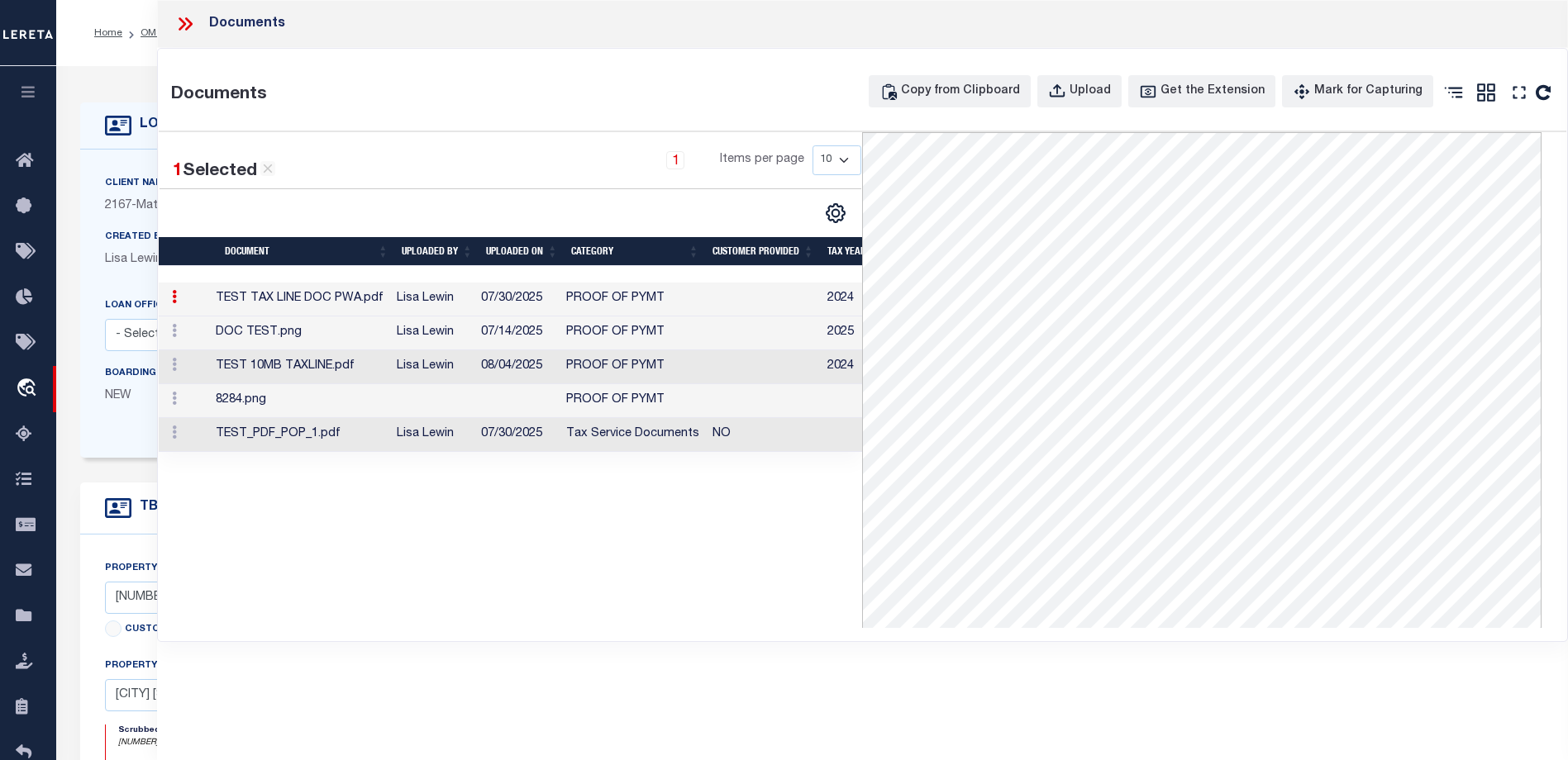 click on "8284.png" at bounding box center (299, 401) 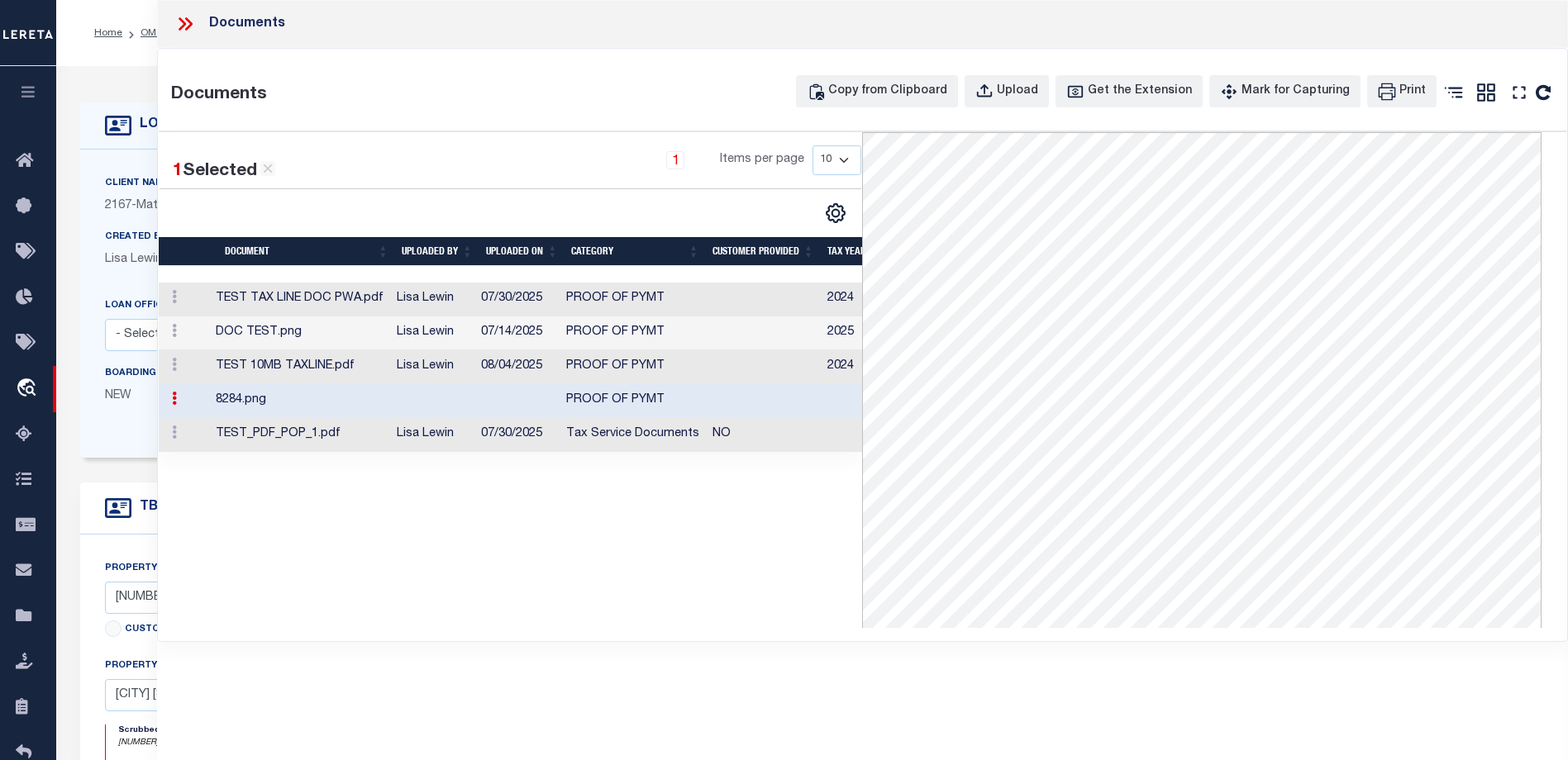 click on "TEST_PDF_POP_1.pdf" at bounding box center [299, 435] 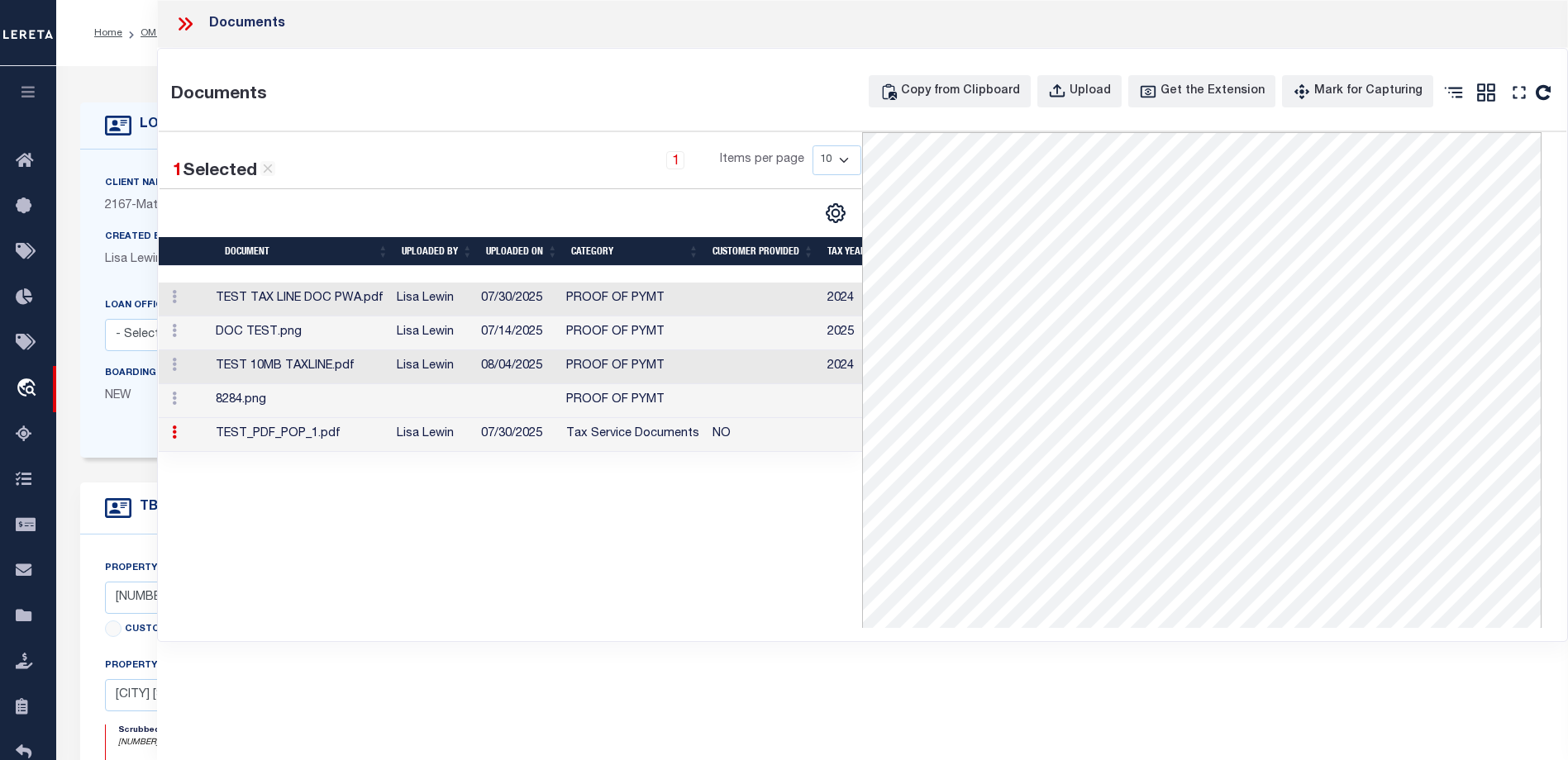 click on "TEST TAX LINE DOC PWA.pdf" at bounding box center (299, 299) 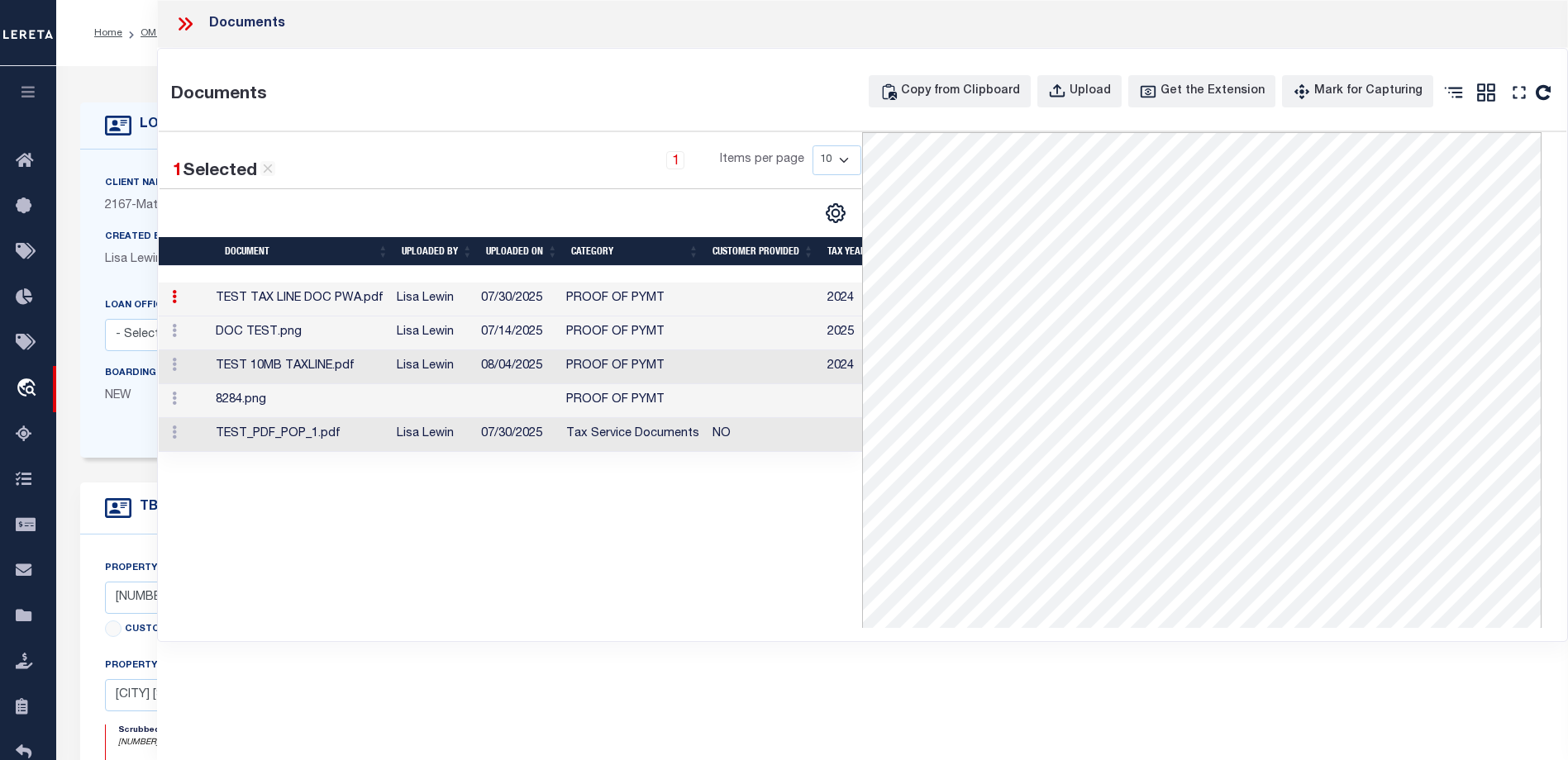 click on "TEST TAX LINE DOC PWA.pdf" at bounding box center [299, 299] 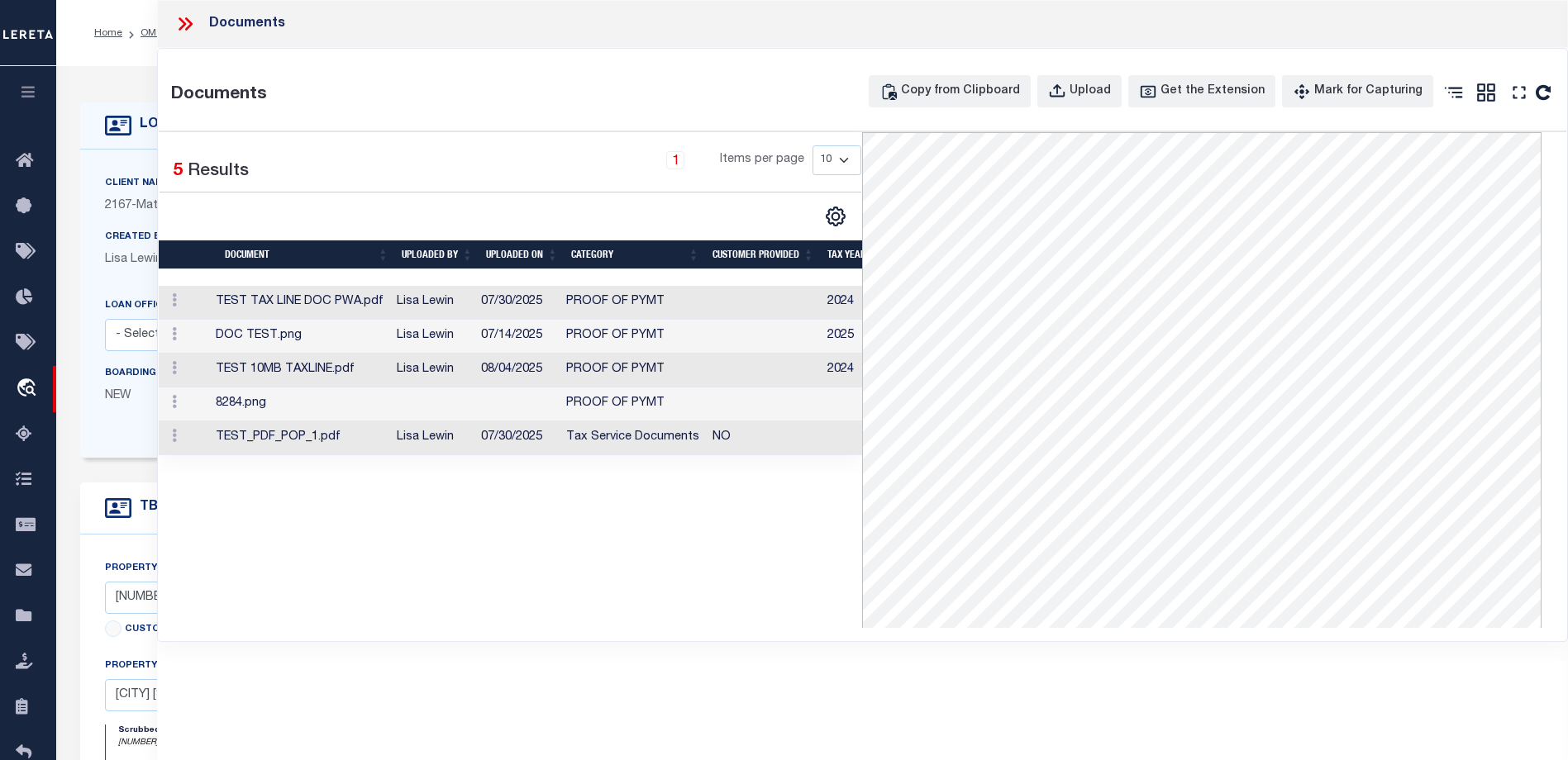 click on "DOC TEST.png" at bounding box center [299, 336] 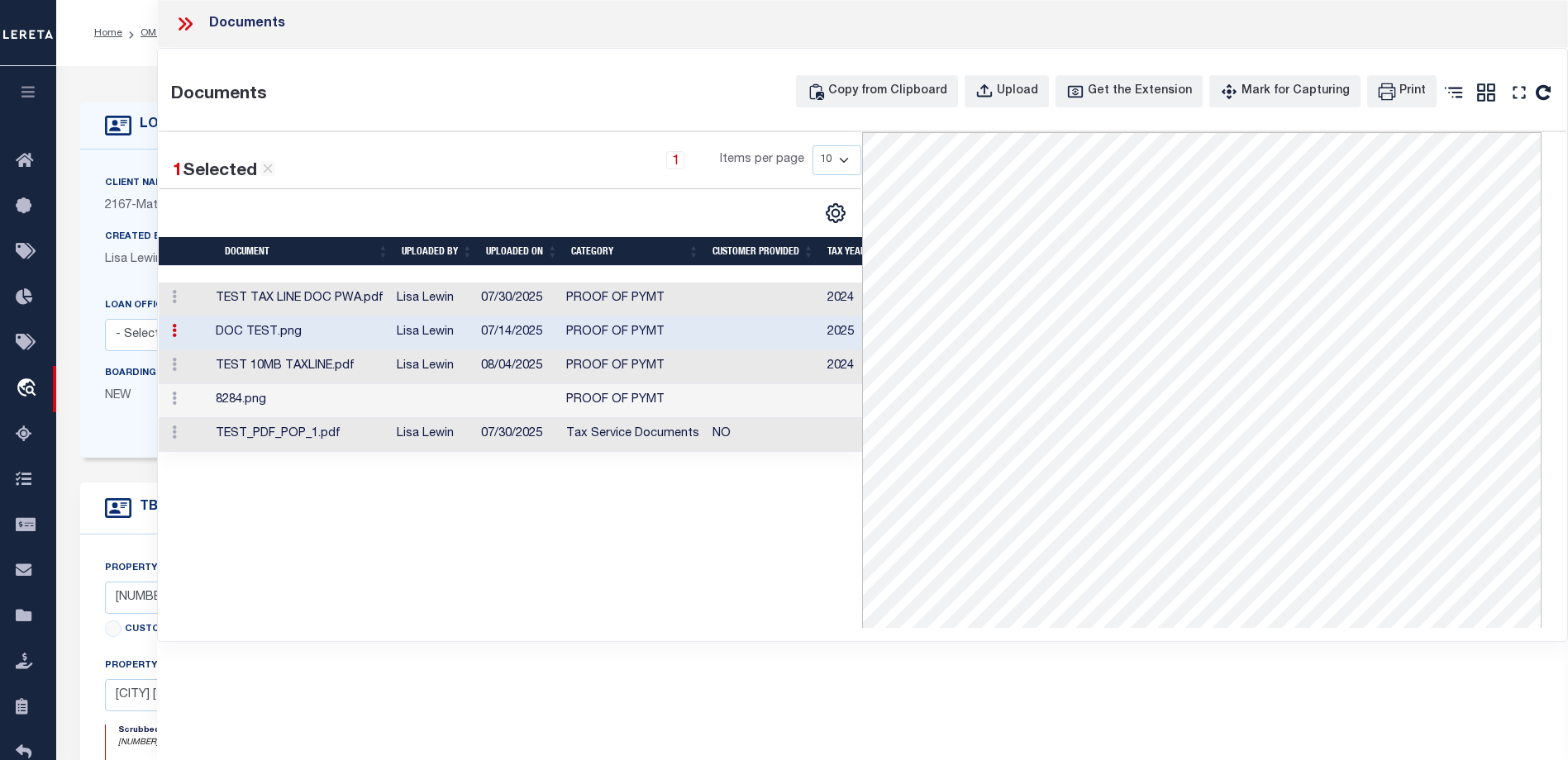click on "8284.png" at bounding box center [299, 401] 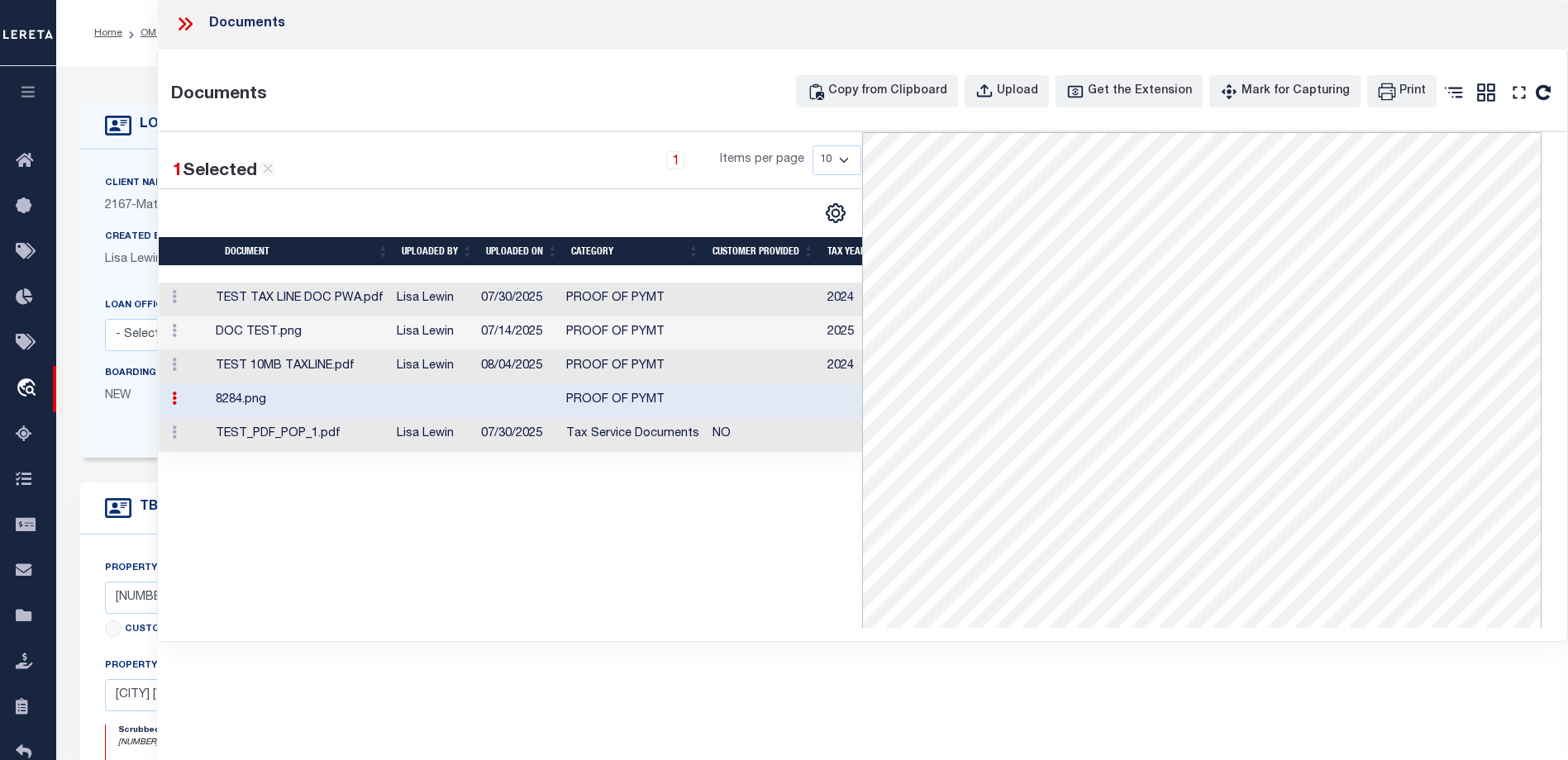 click on "TEST_PDF_POP_1.pdf" at bounding box center (299, 435) 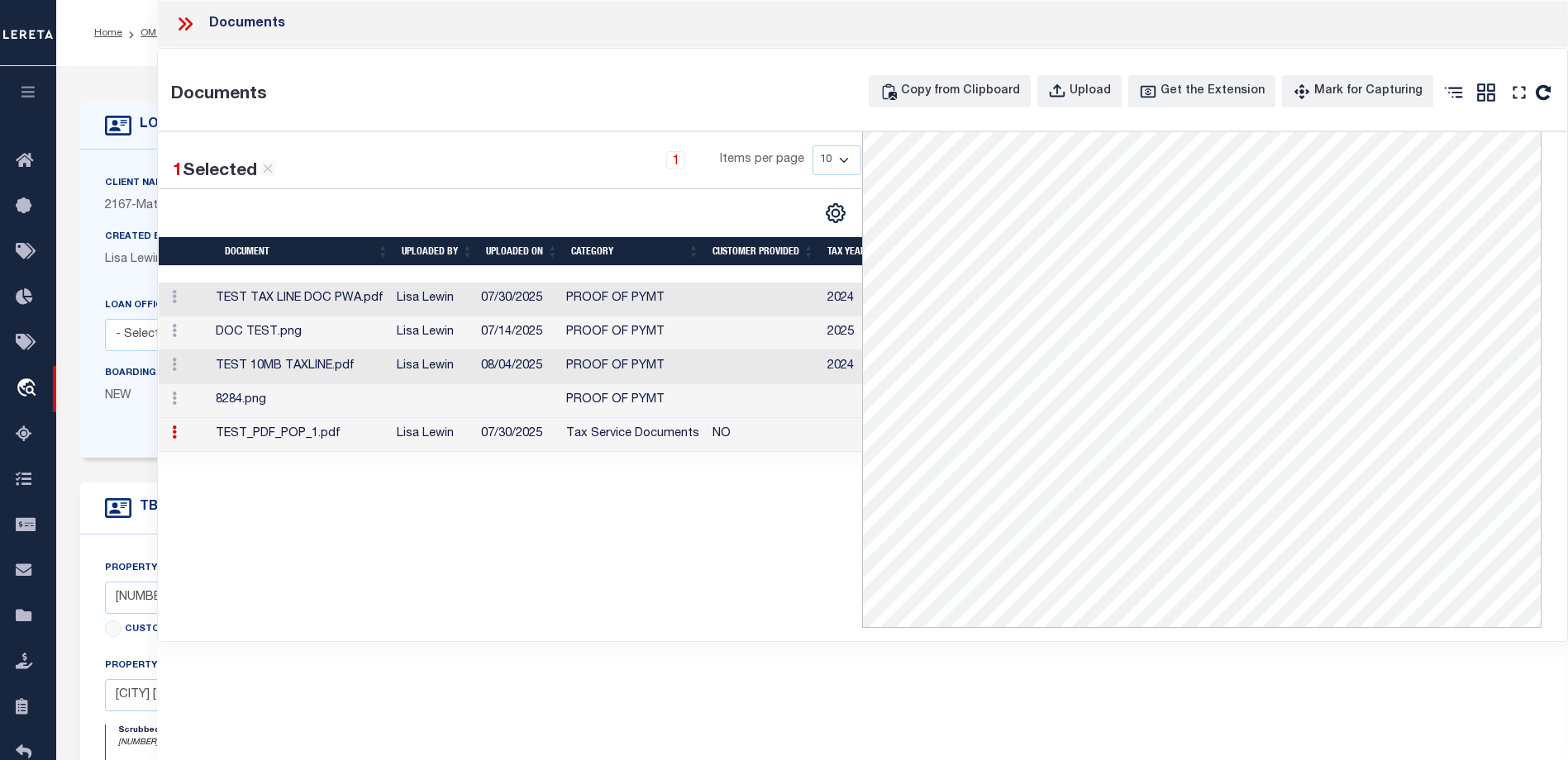 scroll, scrollTop: 0, scrollLeft: 0, axis: both 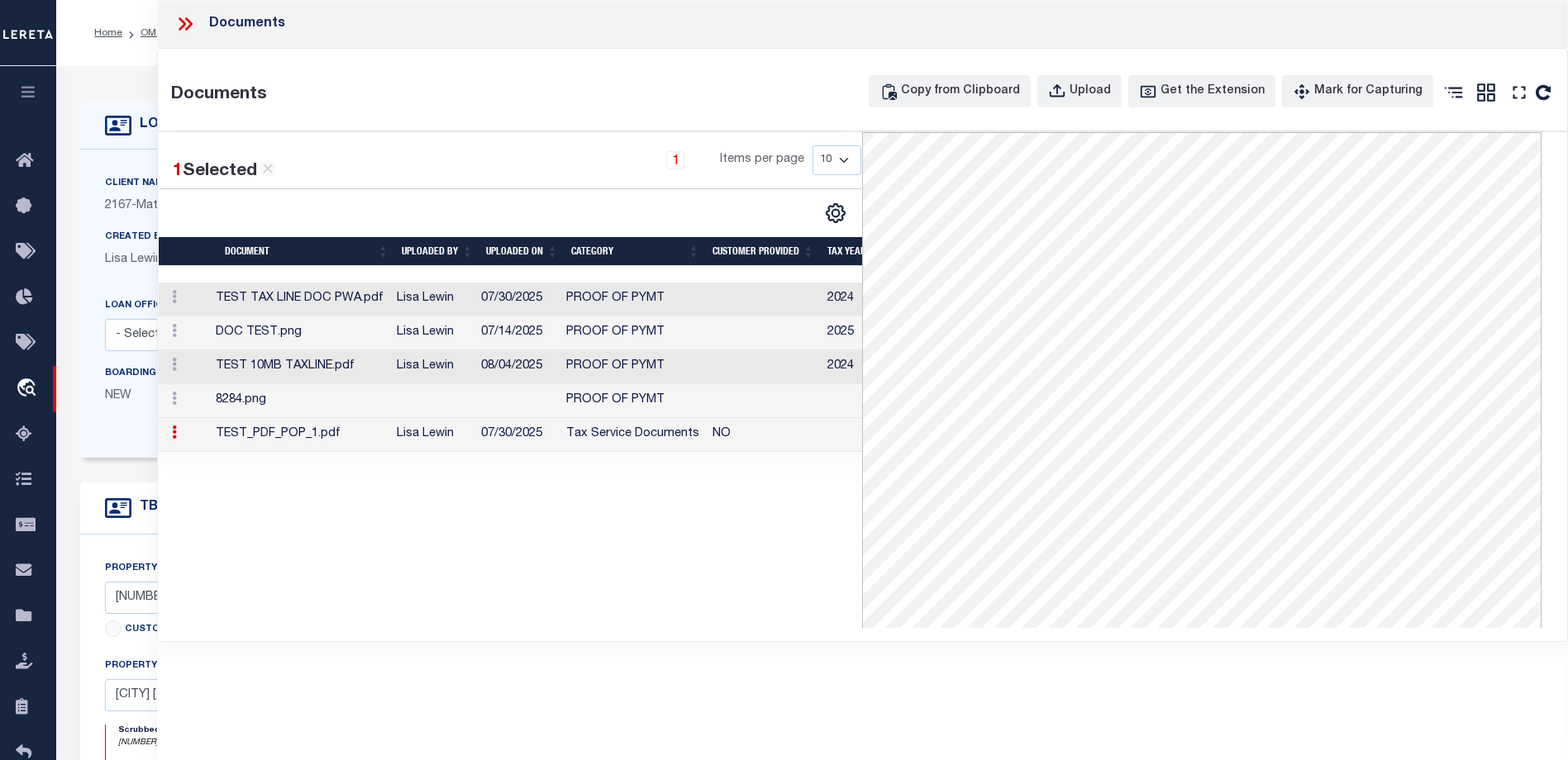 click on "8284.png" at bounding box center [299, 401] 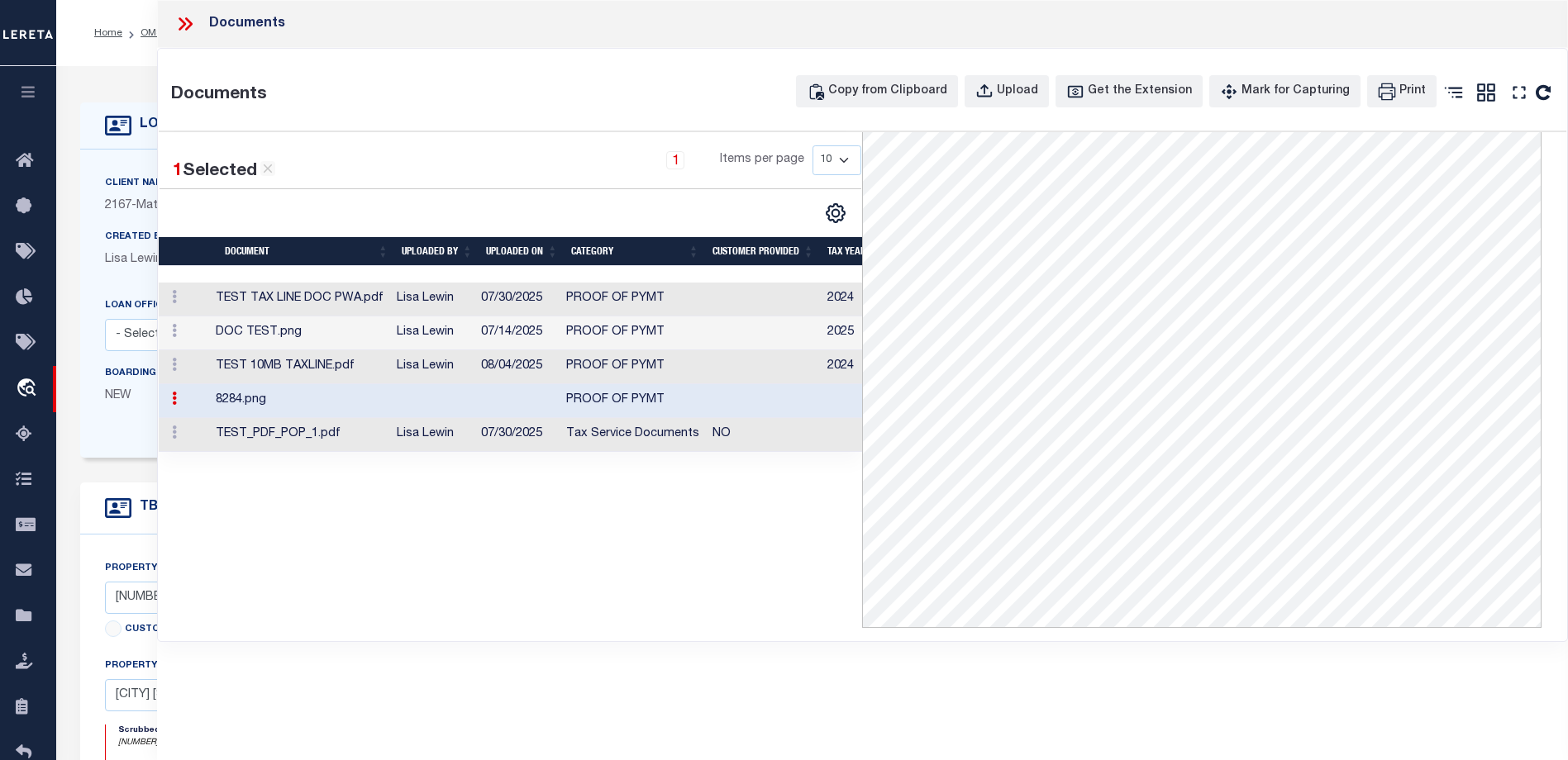 scroll, scrollTop: 0, scrollLeft: 0, axis: both 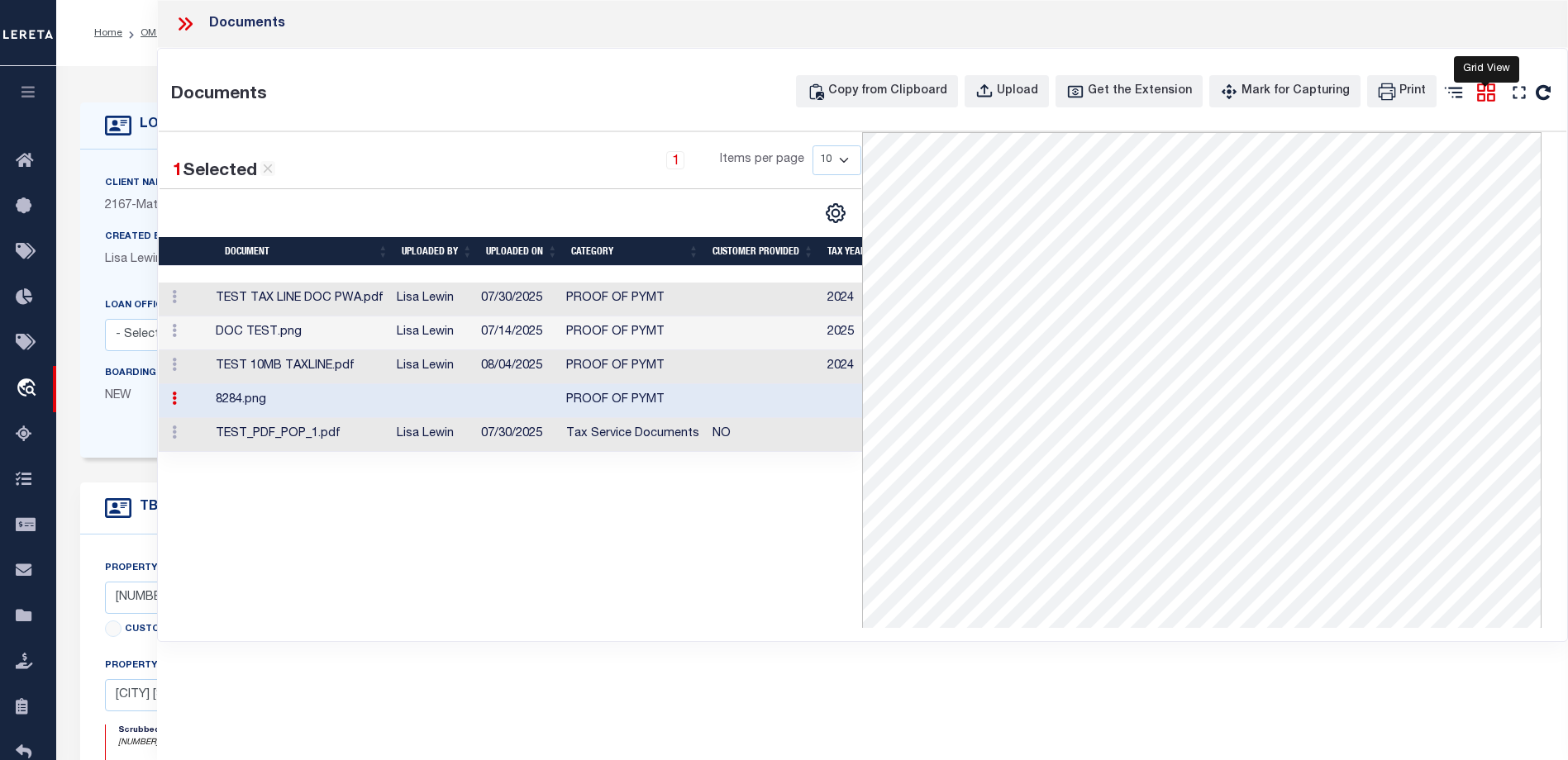 click 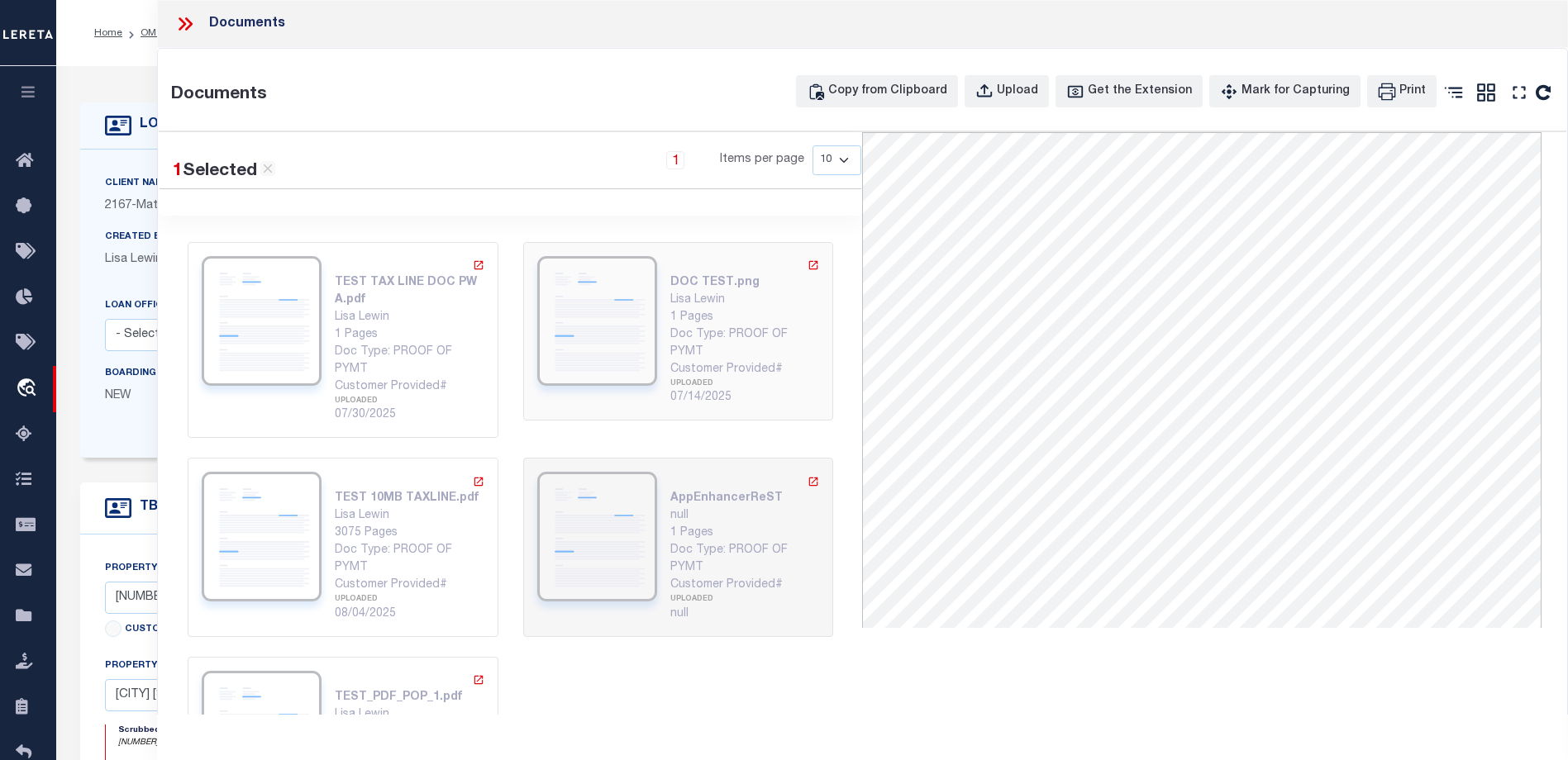 scroll, scrollTop: 68, scrollLeft: 0, axis: vertical 